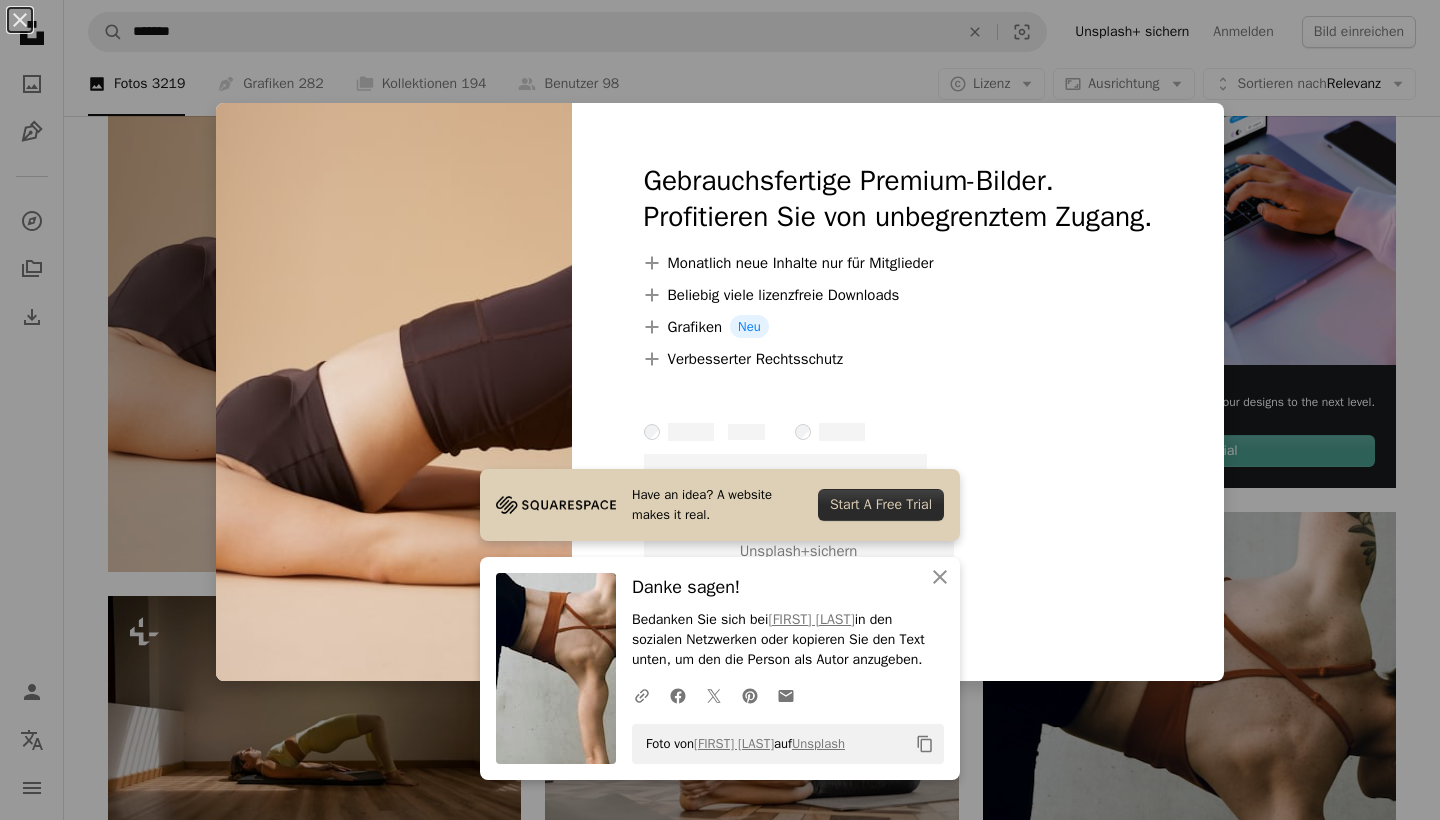 scroll, scrollTop: 322, scrollLeft: 0, axis: vertical 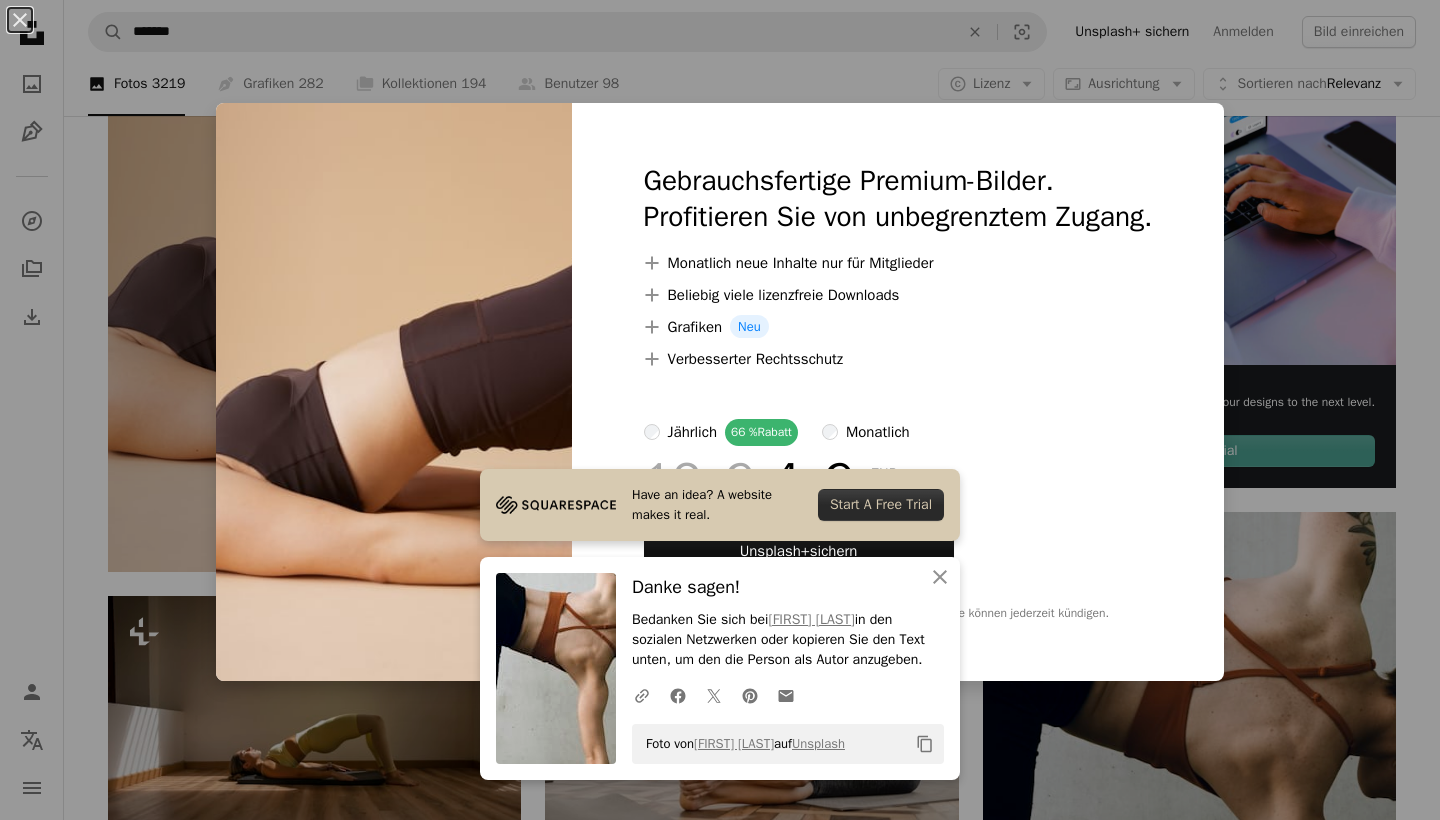 click on "An X shape Have an idea? A website makes it real. Start A Free Trial An X shape Schließen Danke sagen! Bedanken Sie sich bei  [FIRST] [LAST]  in den sozialen Netzwerken oder kopieren Sie den Text unten, um den die Person als Autor anzugeben. A URL sharing icon (chains) Facebook icon X (formerly Twitter) icon Pinterest icon An envelope Foto von  [FIRST] [LAST]  auf  Unsplash
Copy content Gebrauchsfertige Premium-Bilder. Profitieren Sie von unbegrenztem Zugang. A plus sign Monatlich neue Inhalte nur für Mitglieder A plus sign Beliebig viele lizenzfreie Downloads A plus sign Grafiken  Neu A plus sign Verbesserter Rechtsschutz jährlich 66 %  Rabatt monatlich 12 €   4 € EUR pro Monat * Unsplash+  sichern * Bei Zahlung pro Jahr, im Voraus in Rechnung gestellt  48 € Zuzüglich der jeweiligen MwSt. Automatische Erneuerung. Sie können jederzeit kündigen." at bounding box center (720, 410) 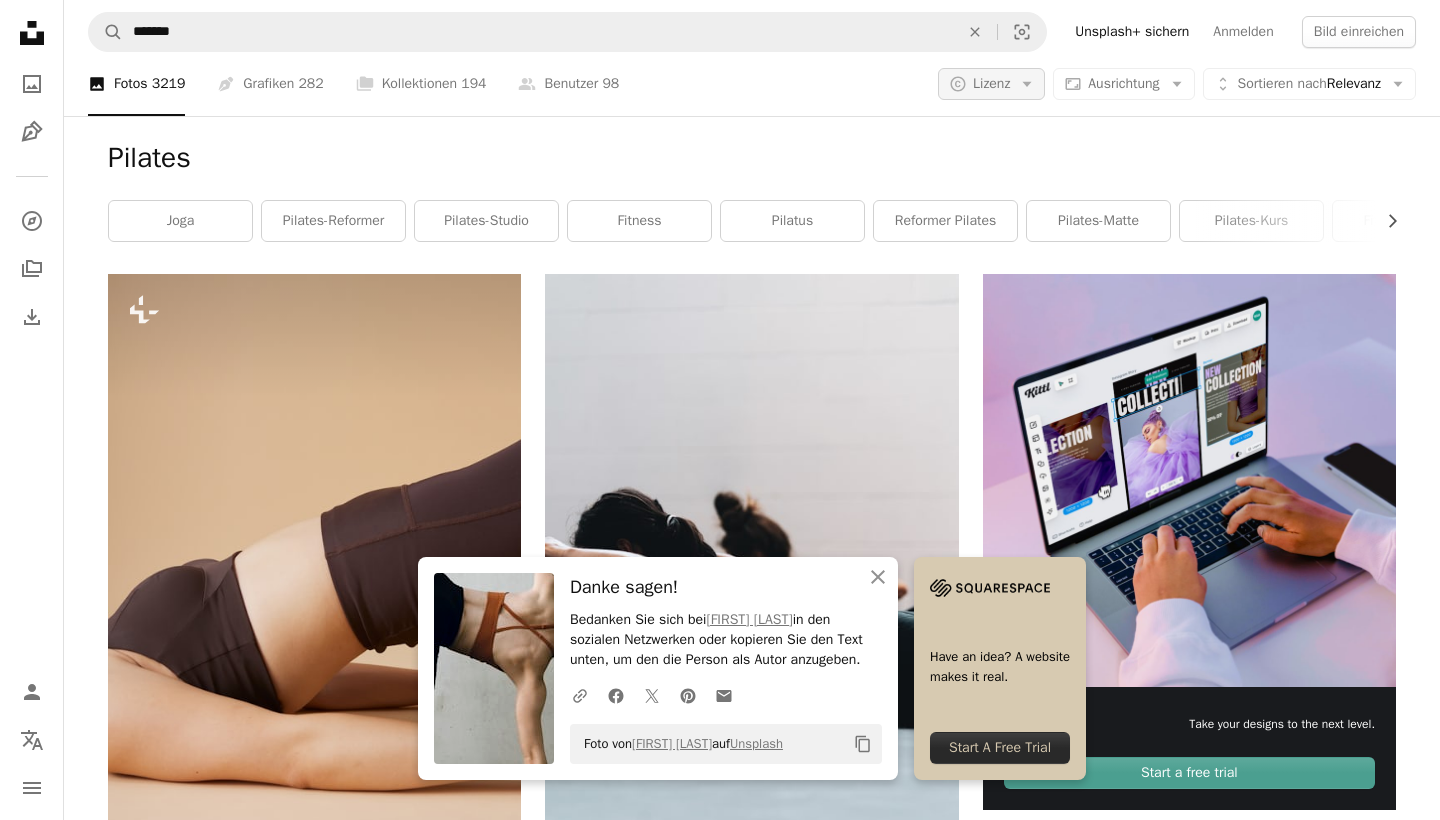scroll, scrollTop: -1, scrollLeft: 0, axis: vertical 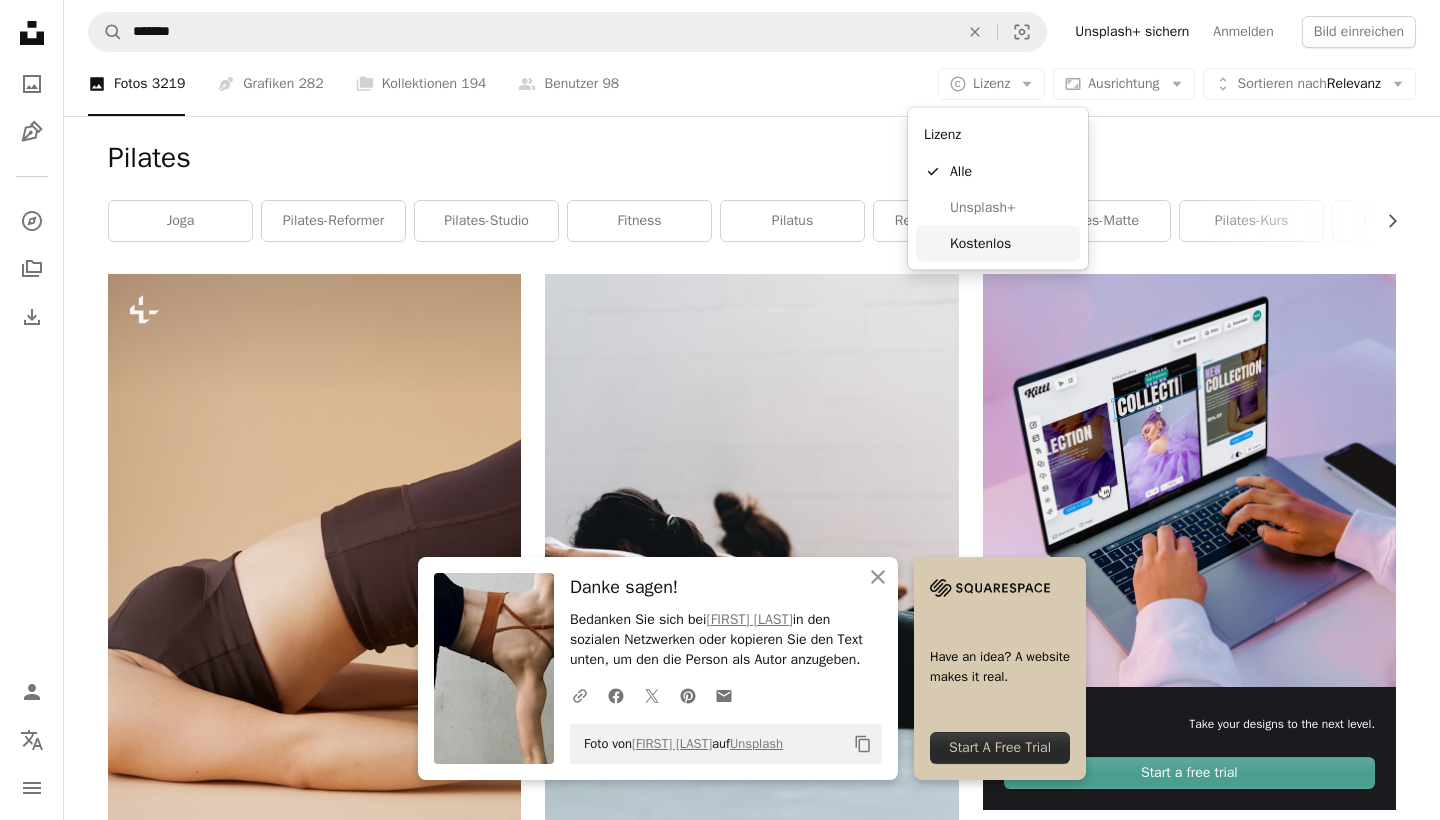 click on "Kostenlos" at bounding box center (1011, 243) 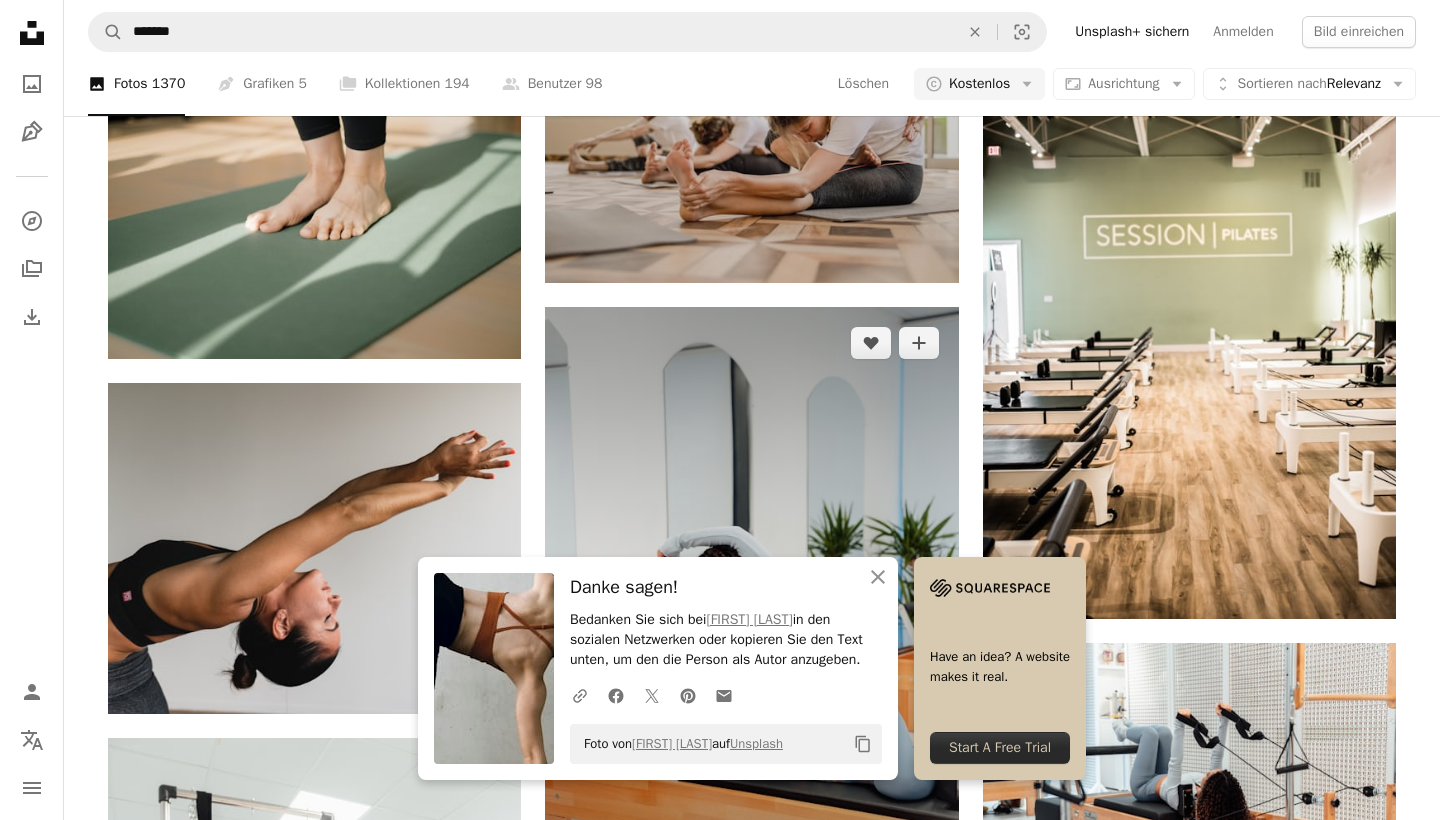 scroll, scrollTop: 837, scrollLeft: 0, axis: vertical 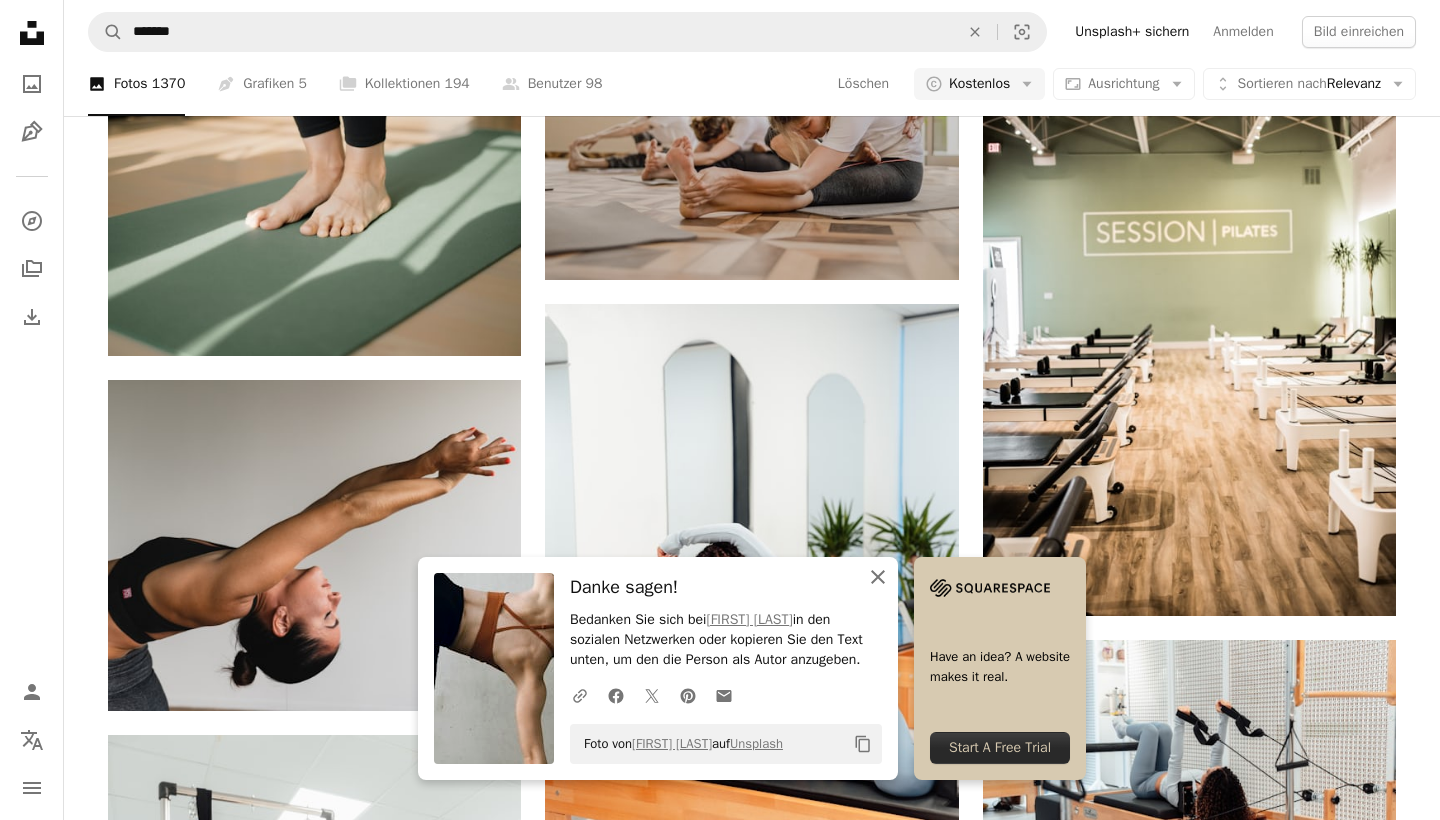 click 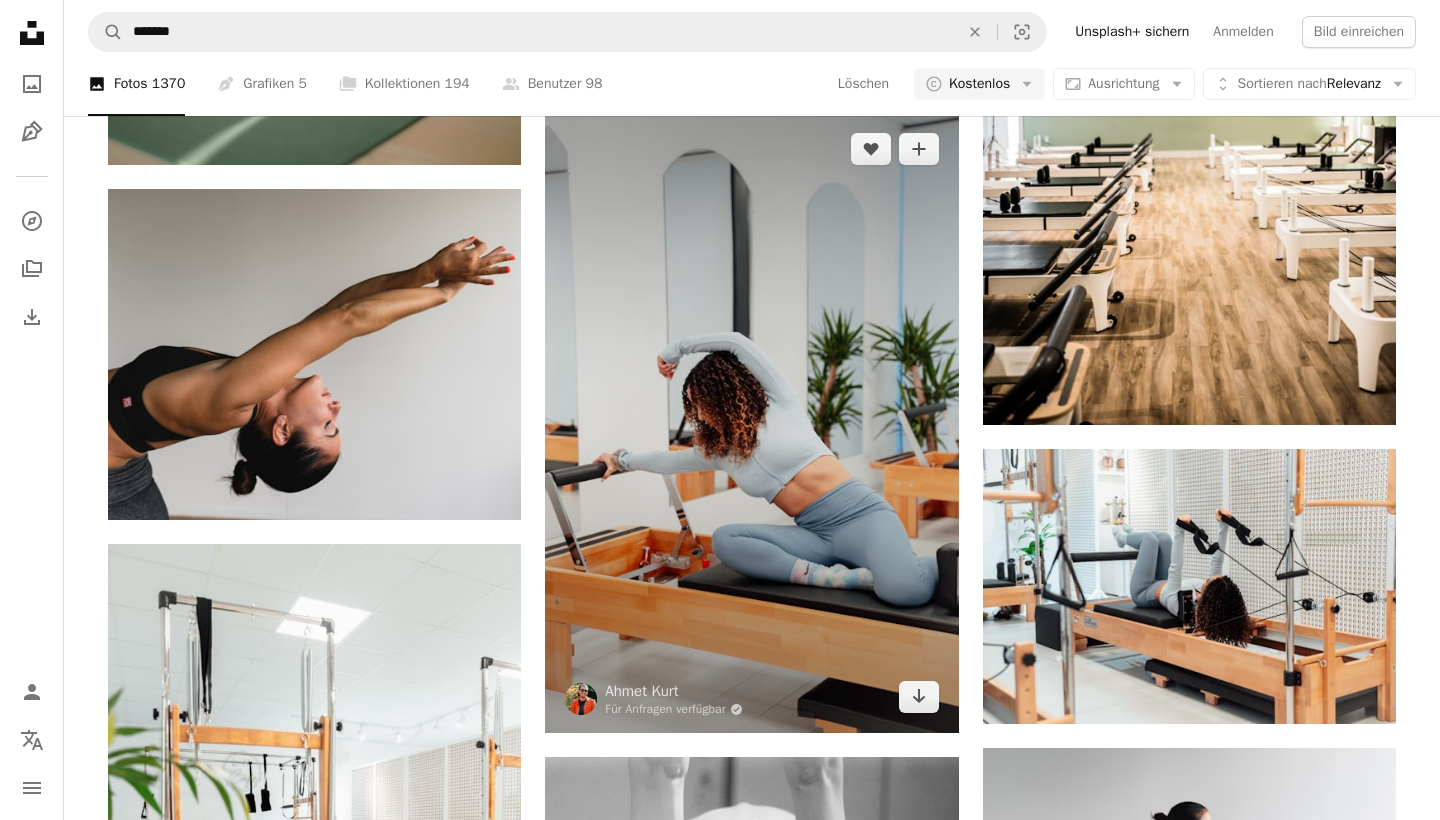 scroll, scrollTop: 1026, scrollLeft: 0, axis: vertical 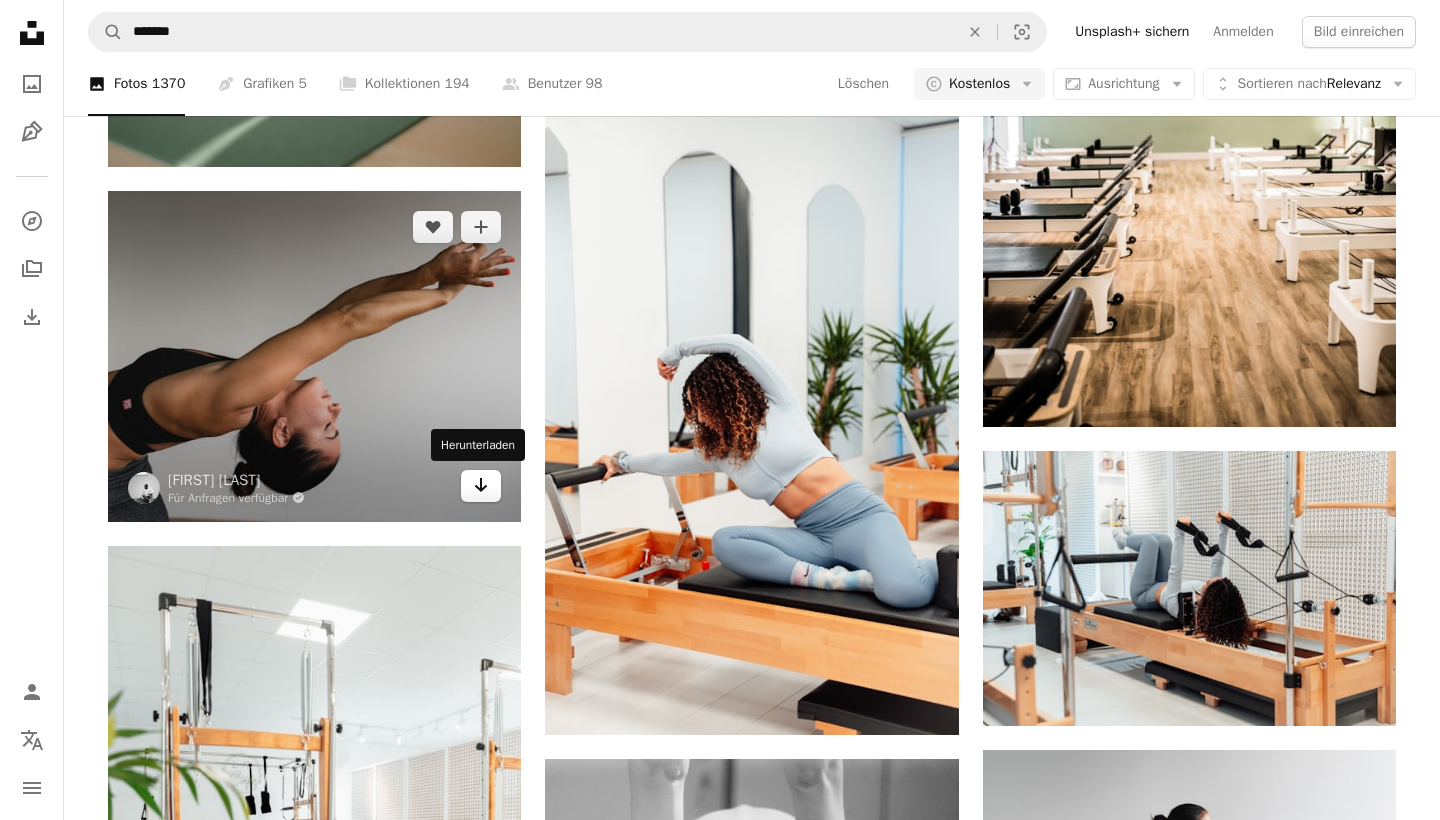 click on "Arrow pointing down" at bounding box center (481, 486) 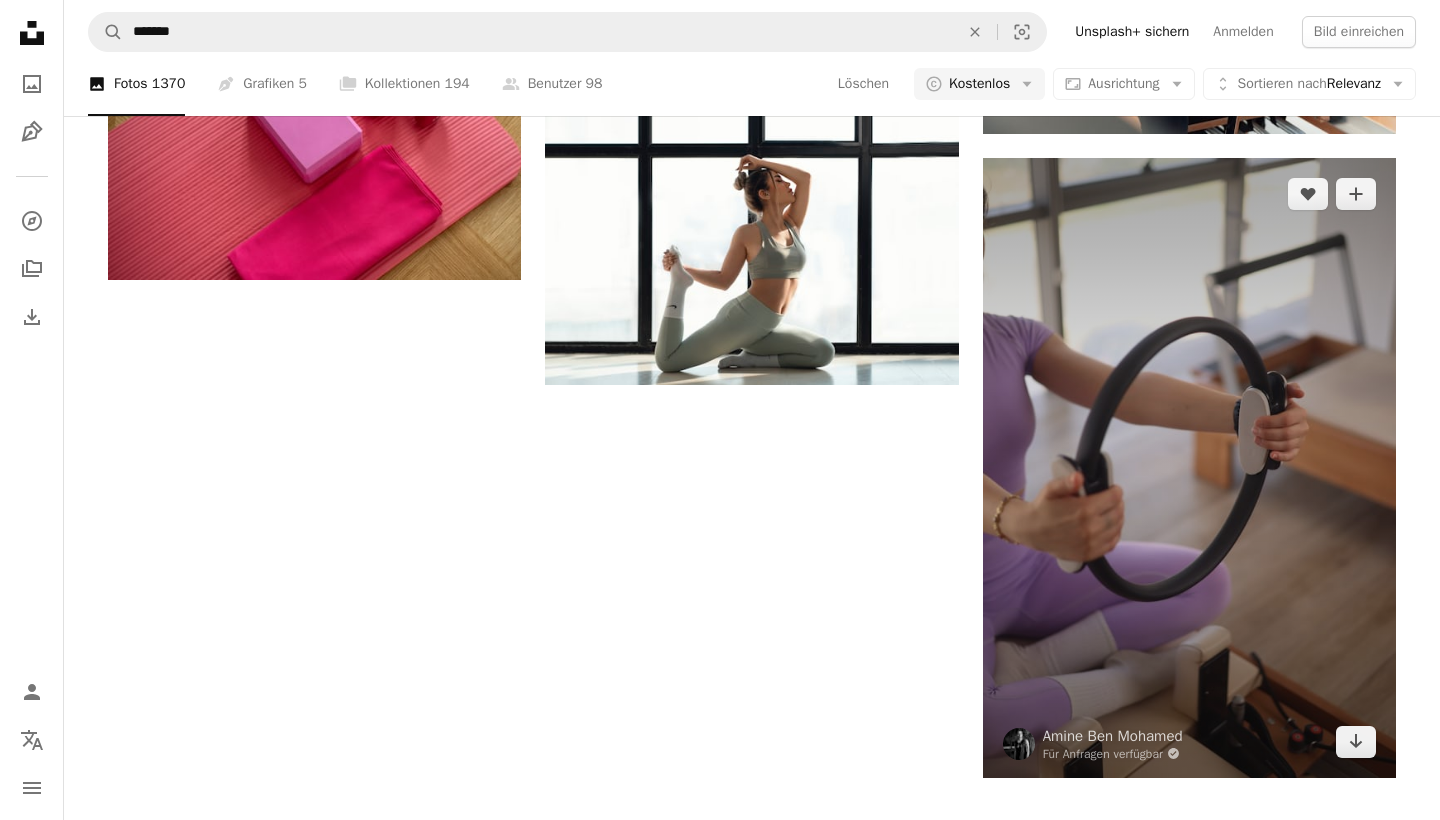 scroll, scrollTop: 3013, scrollLeft: 0, axis: vertical 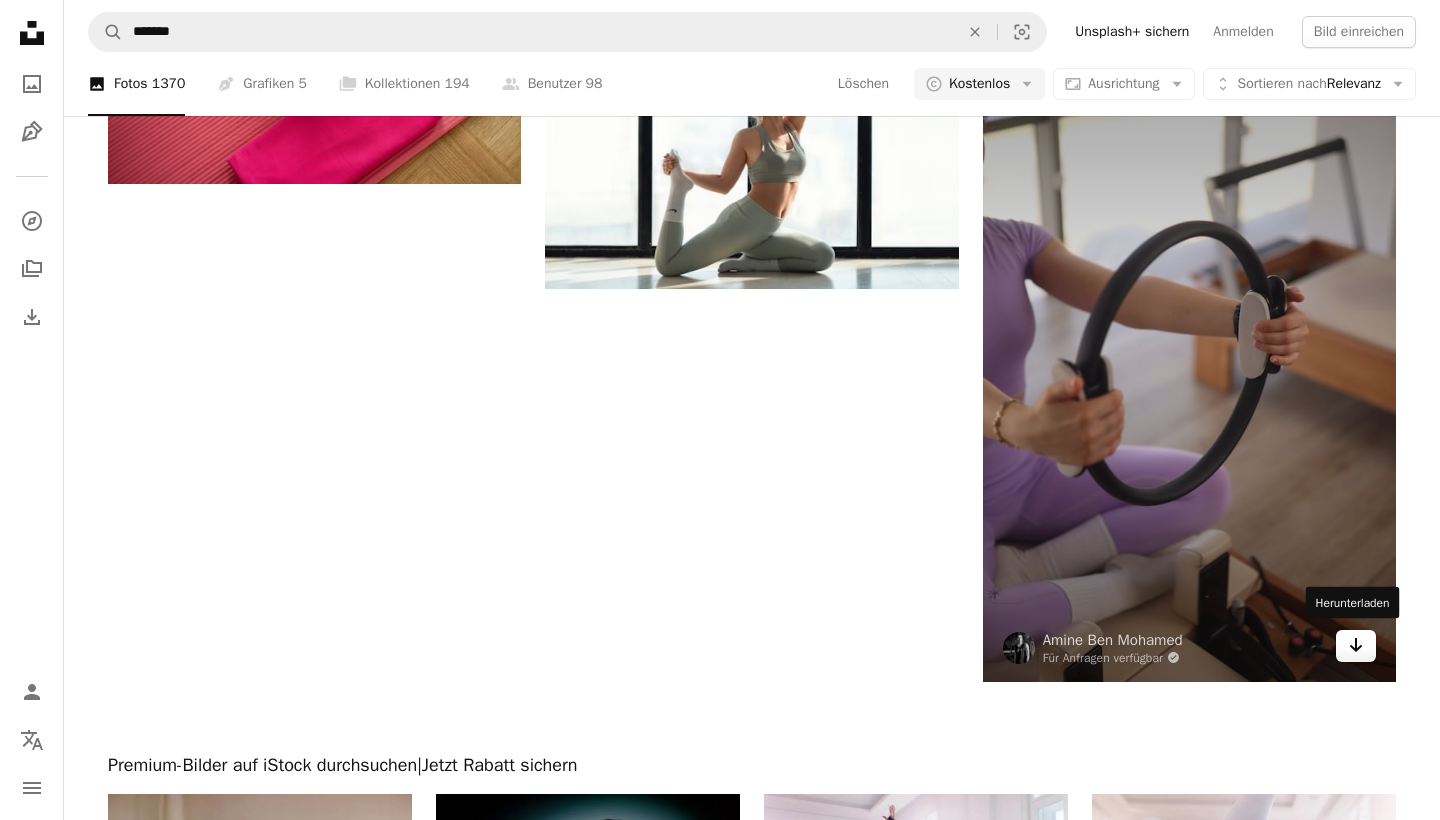 click 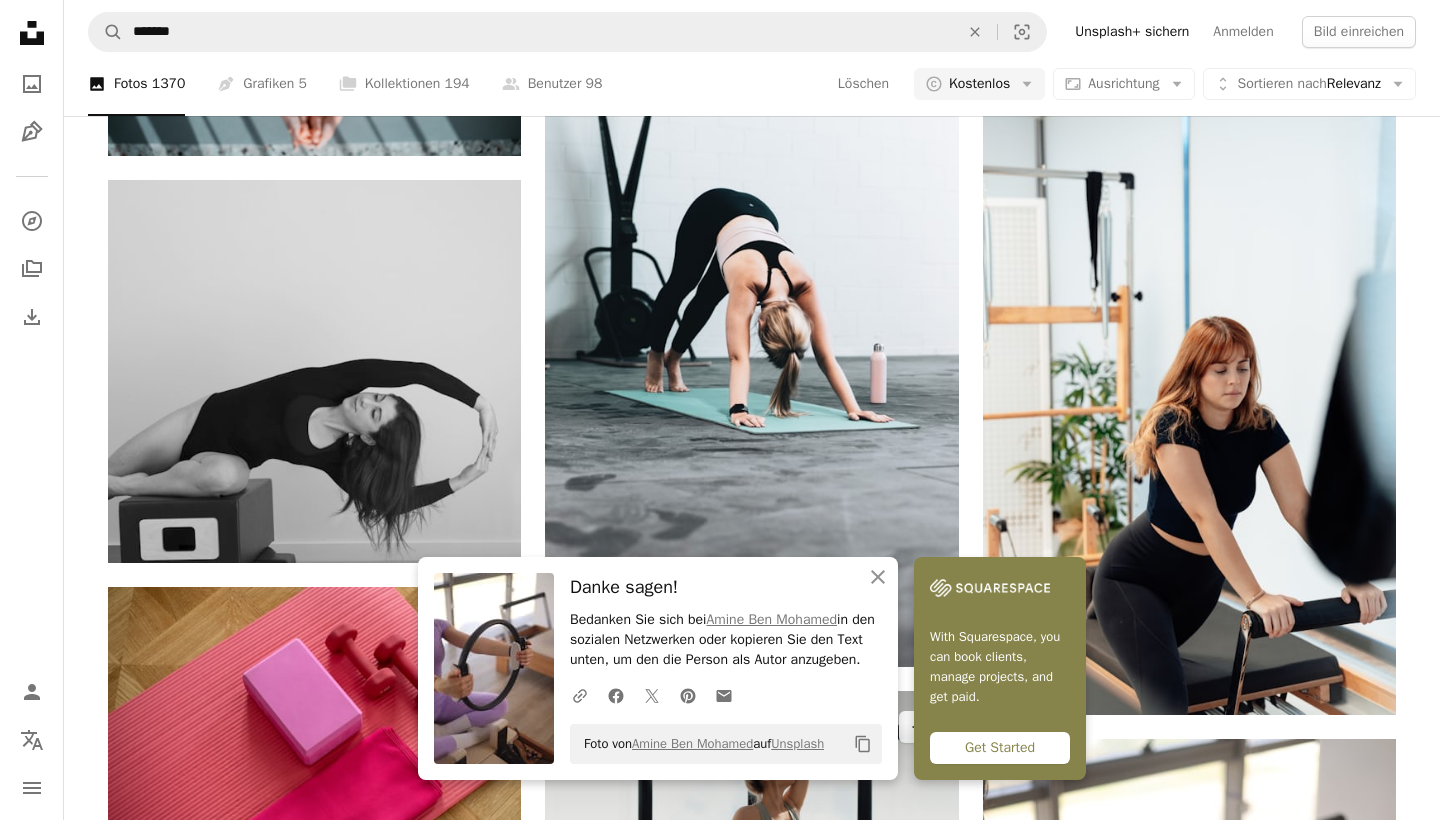 scroll, scrollTop: 2323, scrollLeft: 0, axis: vertical 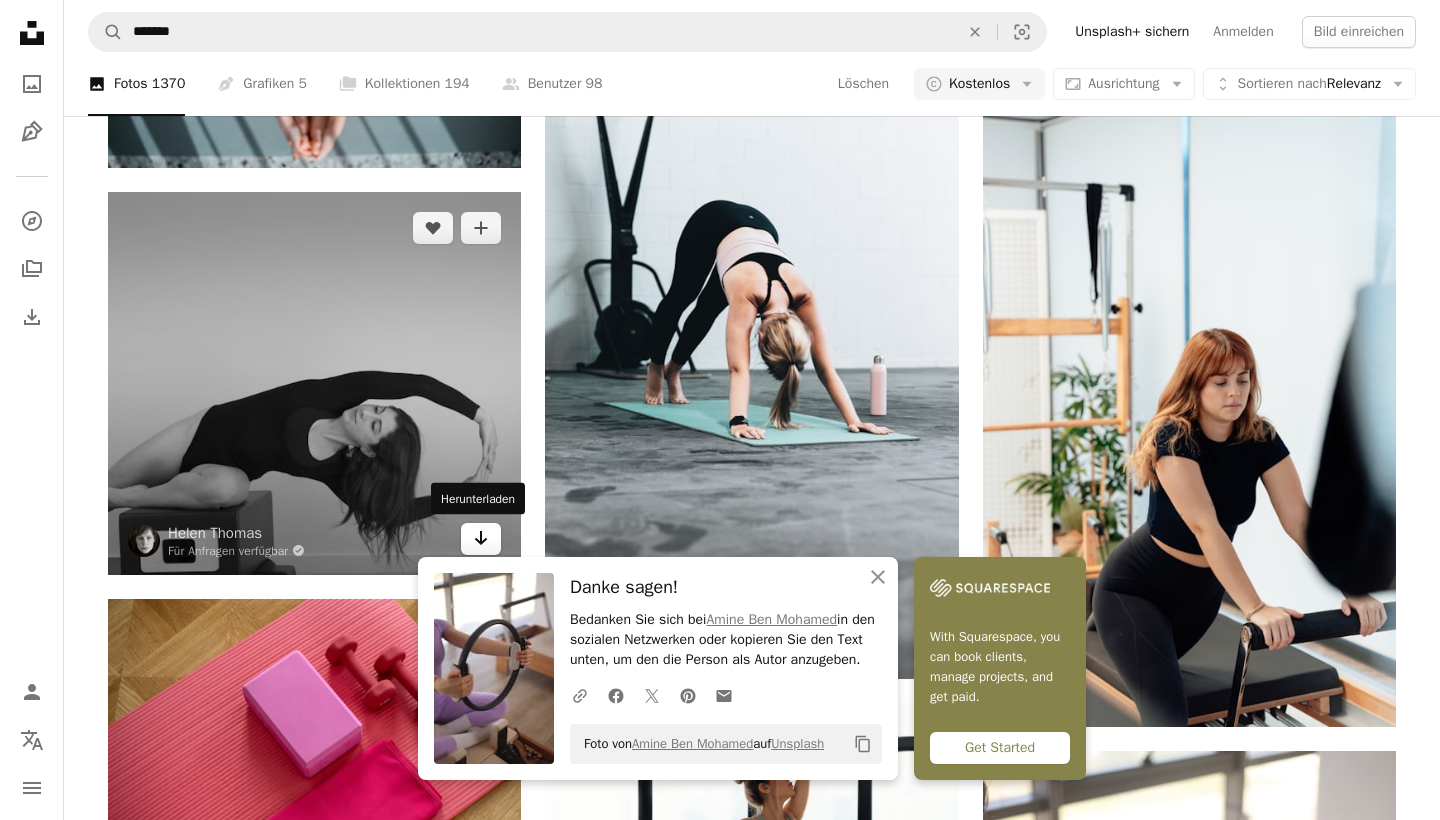 click on "Arrow pointing down" 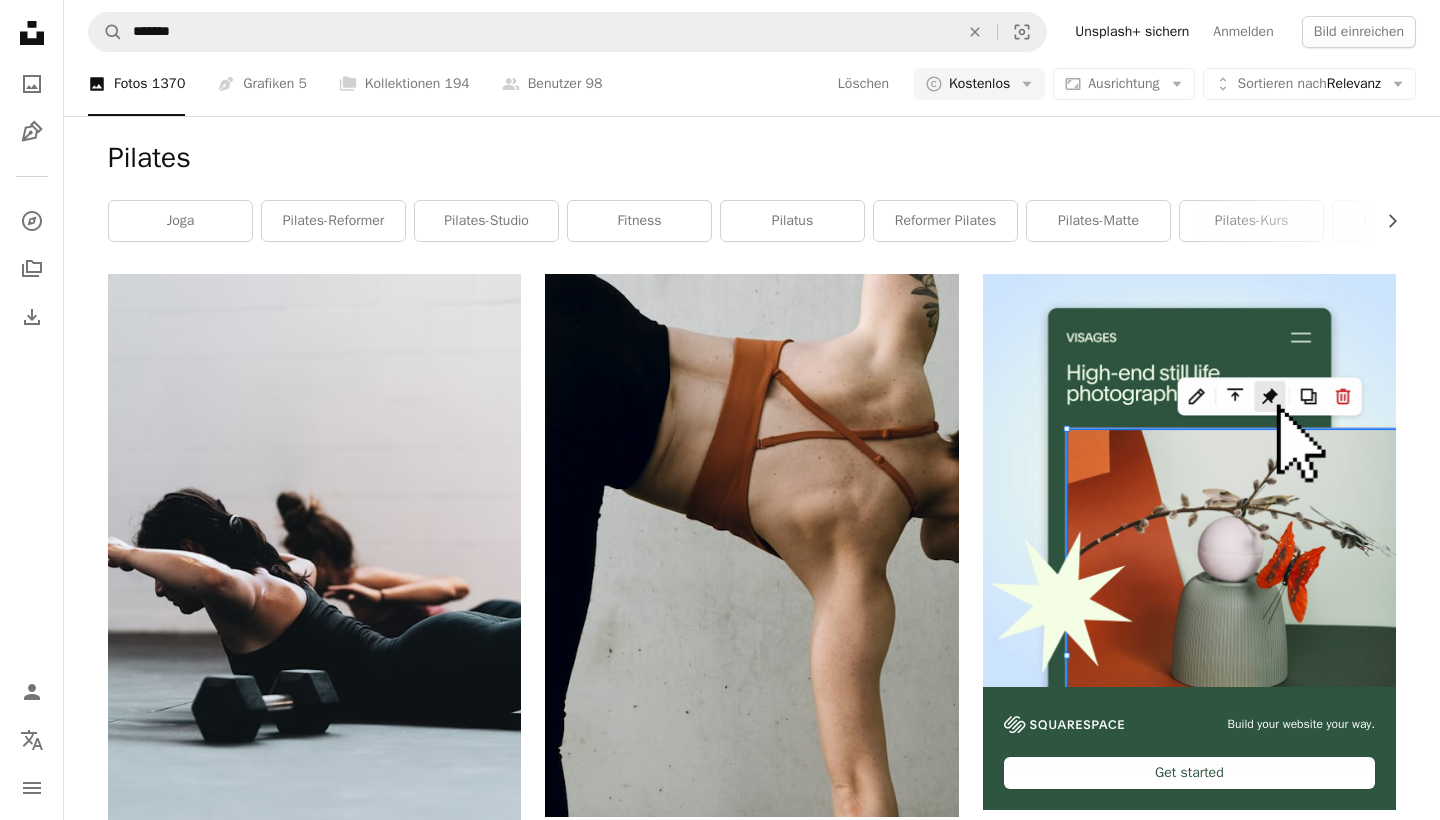 scroll, scrollTop: 0, scrollLeft: 0, axis: both 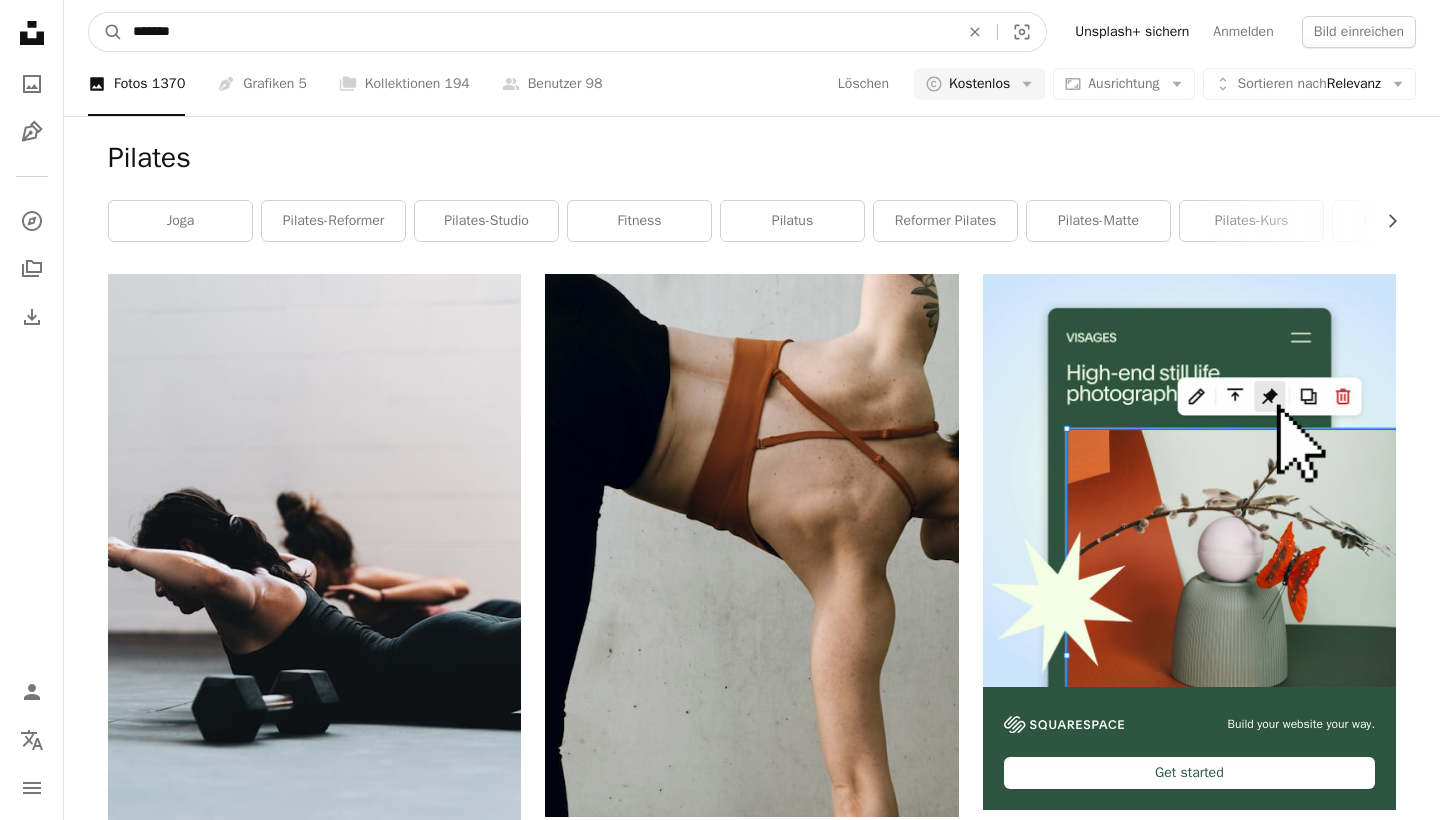 click on "*******" at bounding box center (538, 32) 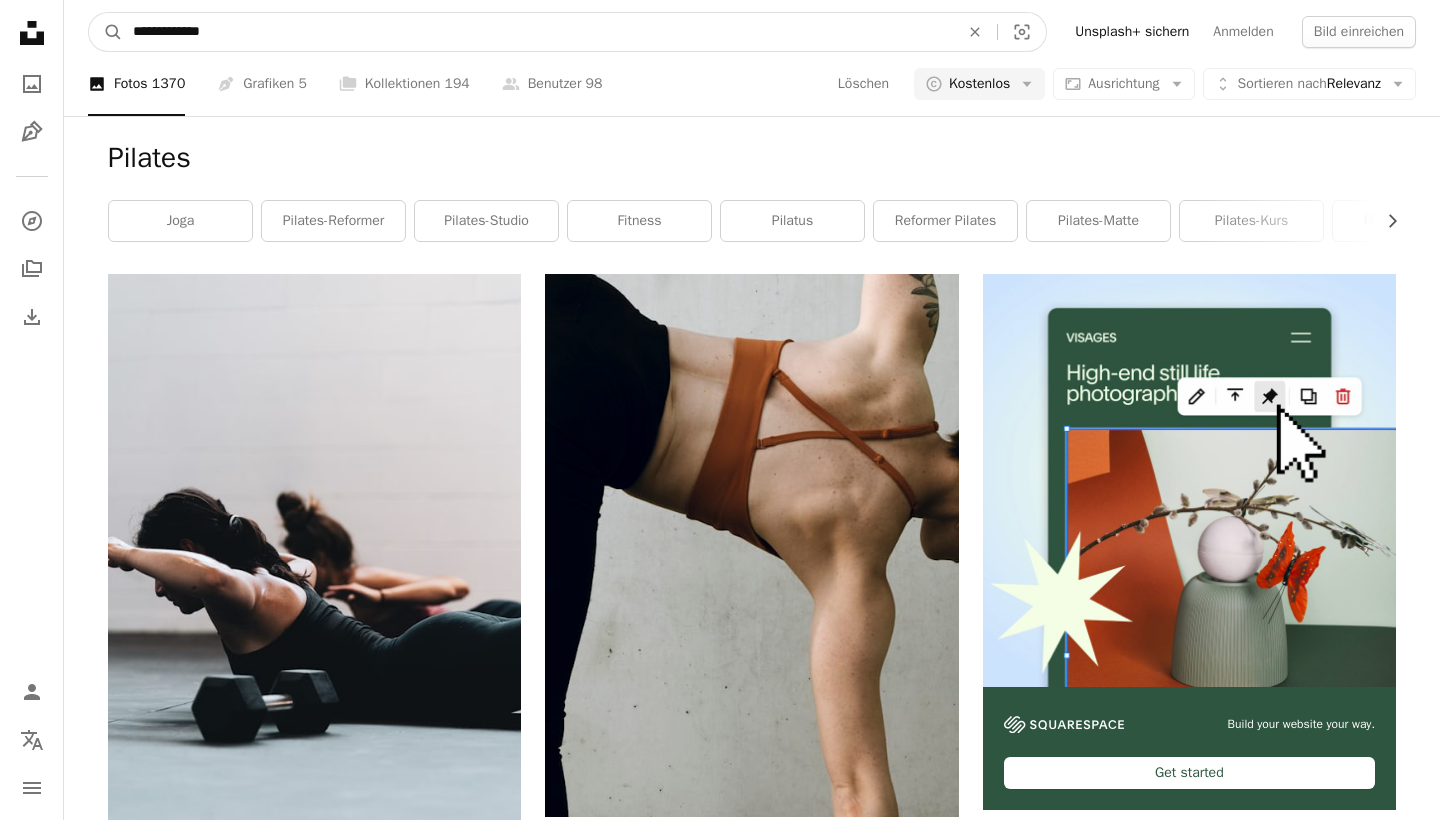 type on "**********" 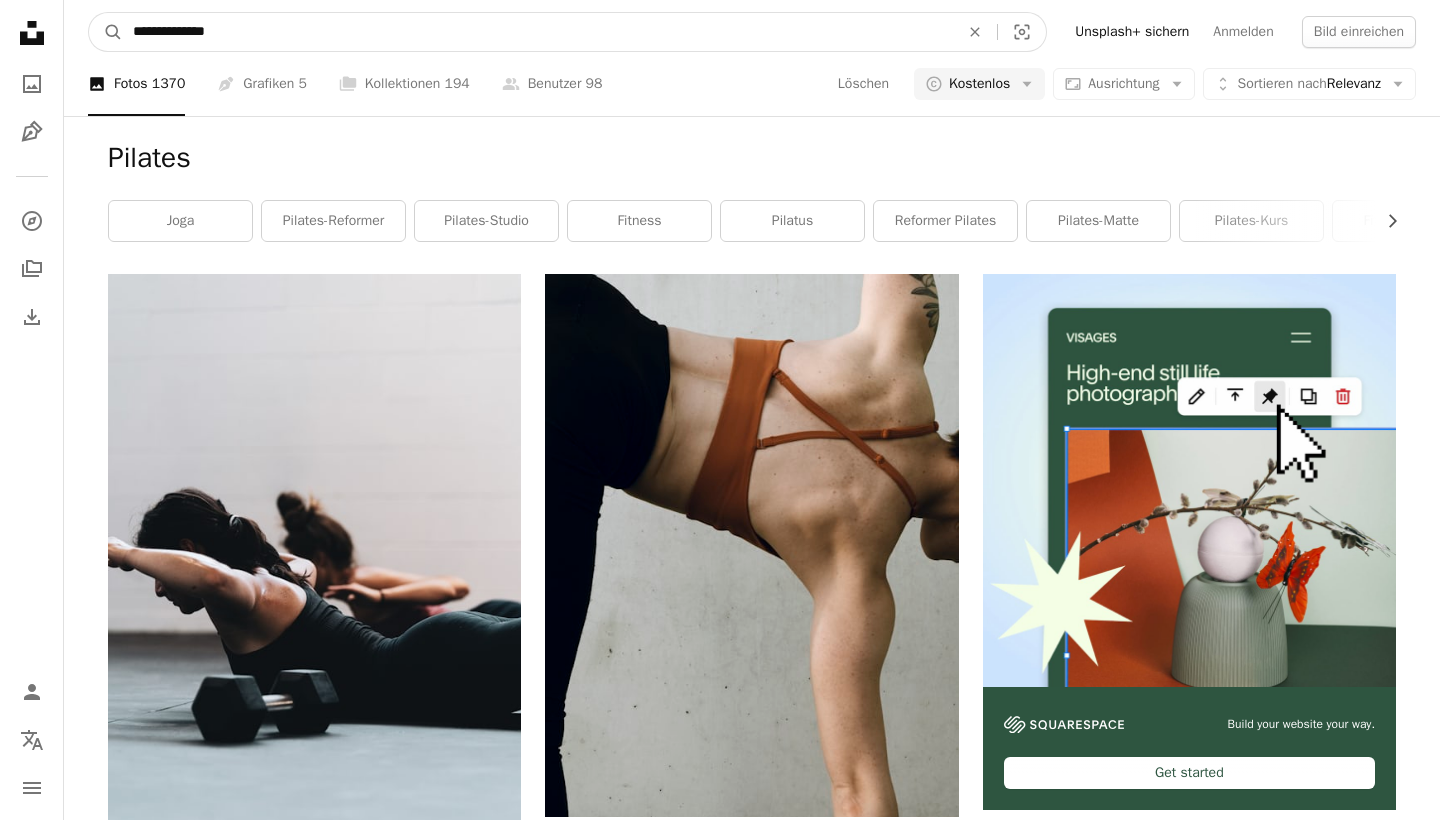 click on "A magnifying glass" at bounding box center [106, 32] 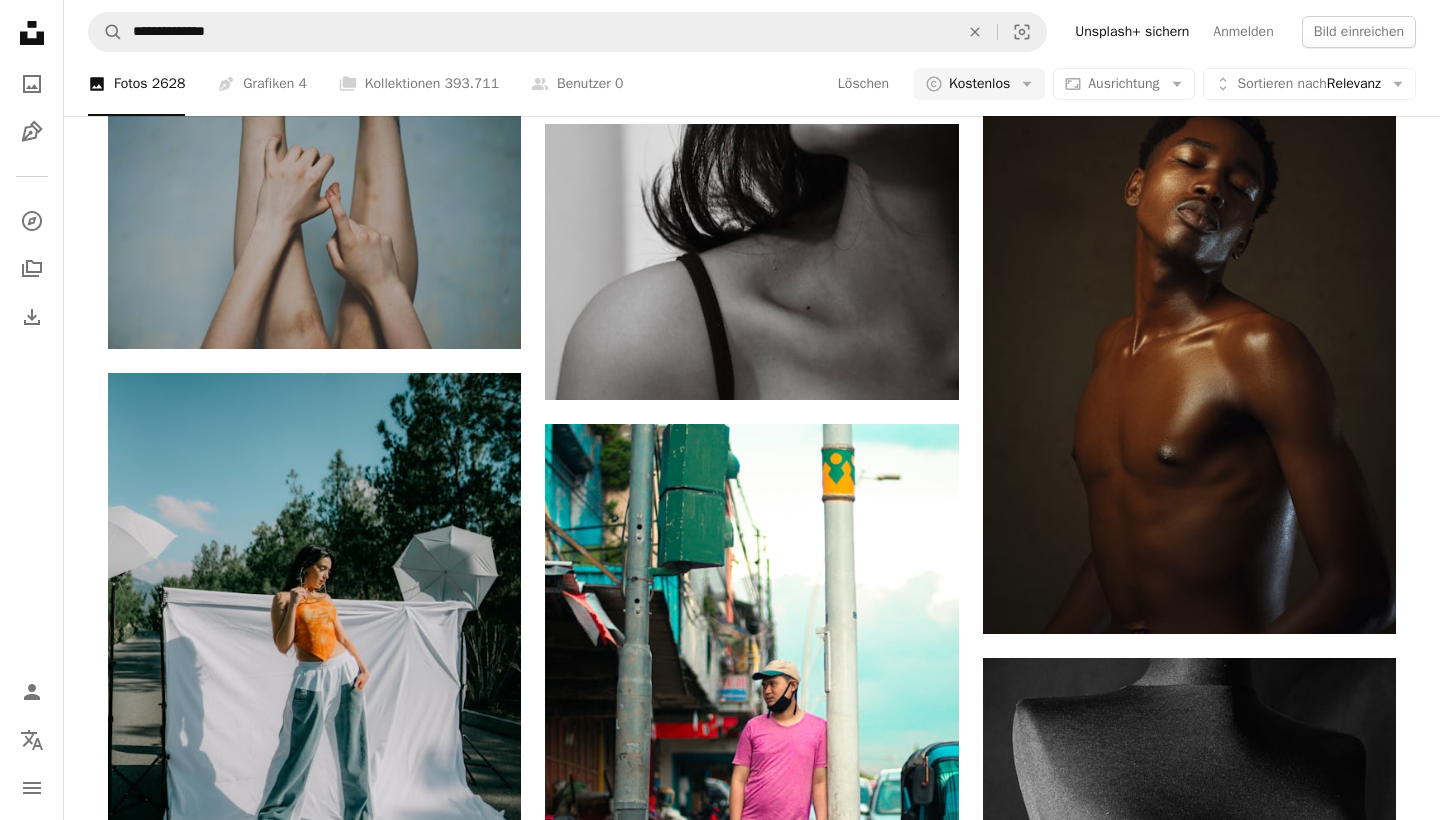 scroll, scrollTop: 2086, scrollLeft: 0, axis: vertical 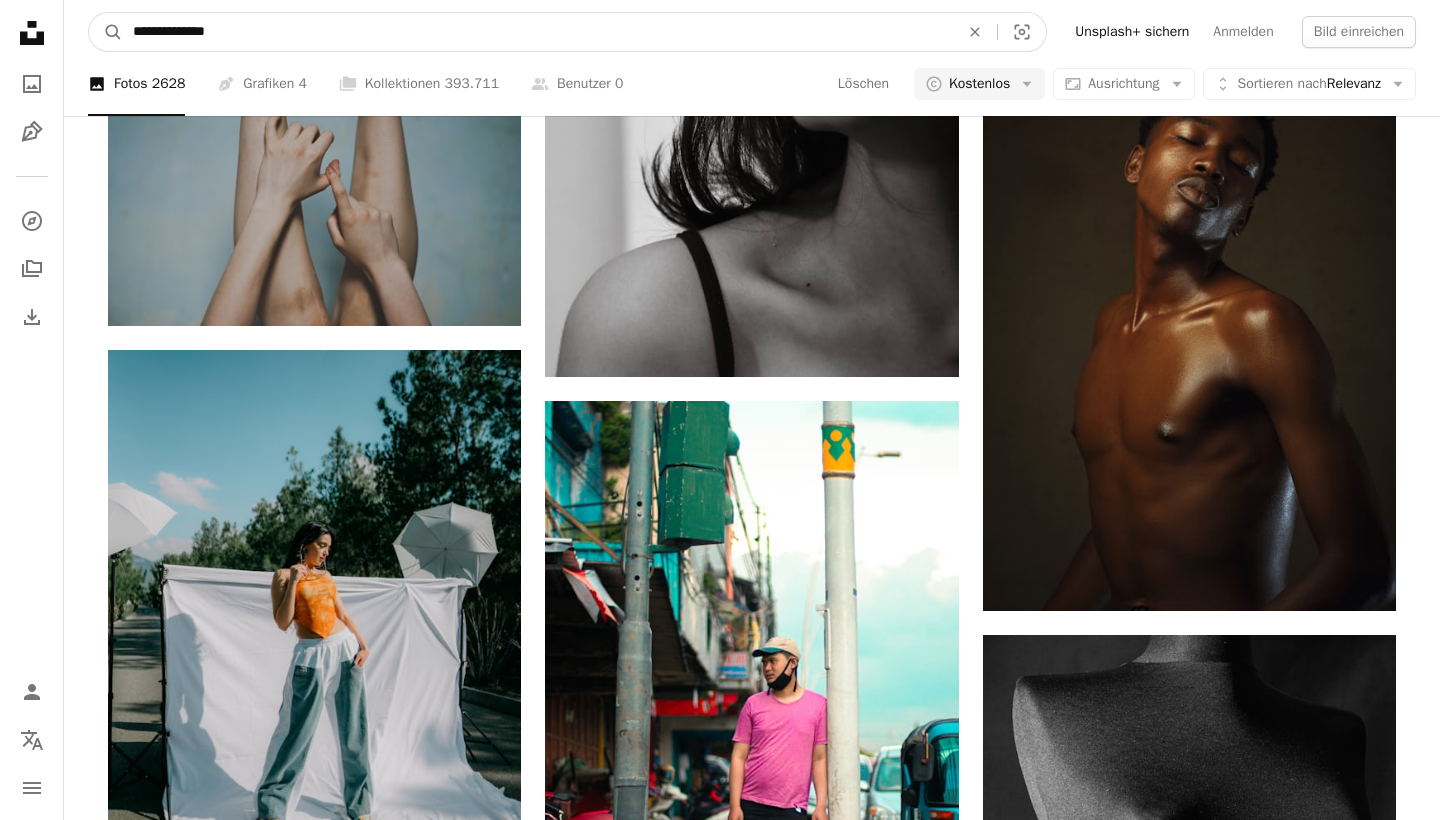 click on "**********" at bounding box center (538, 32) 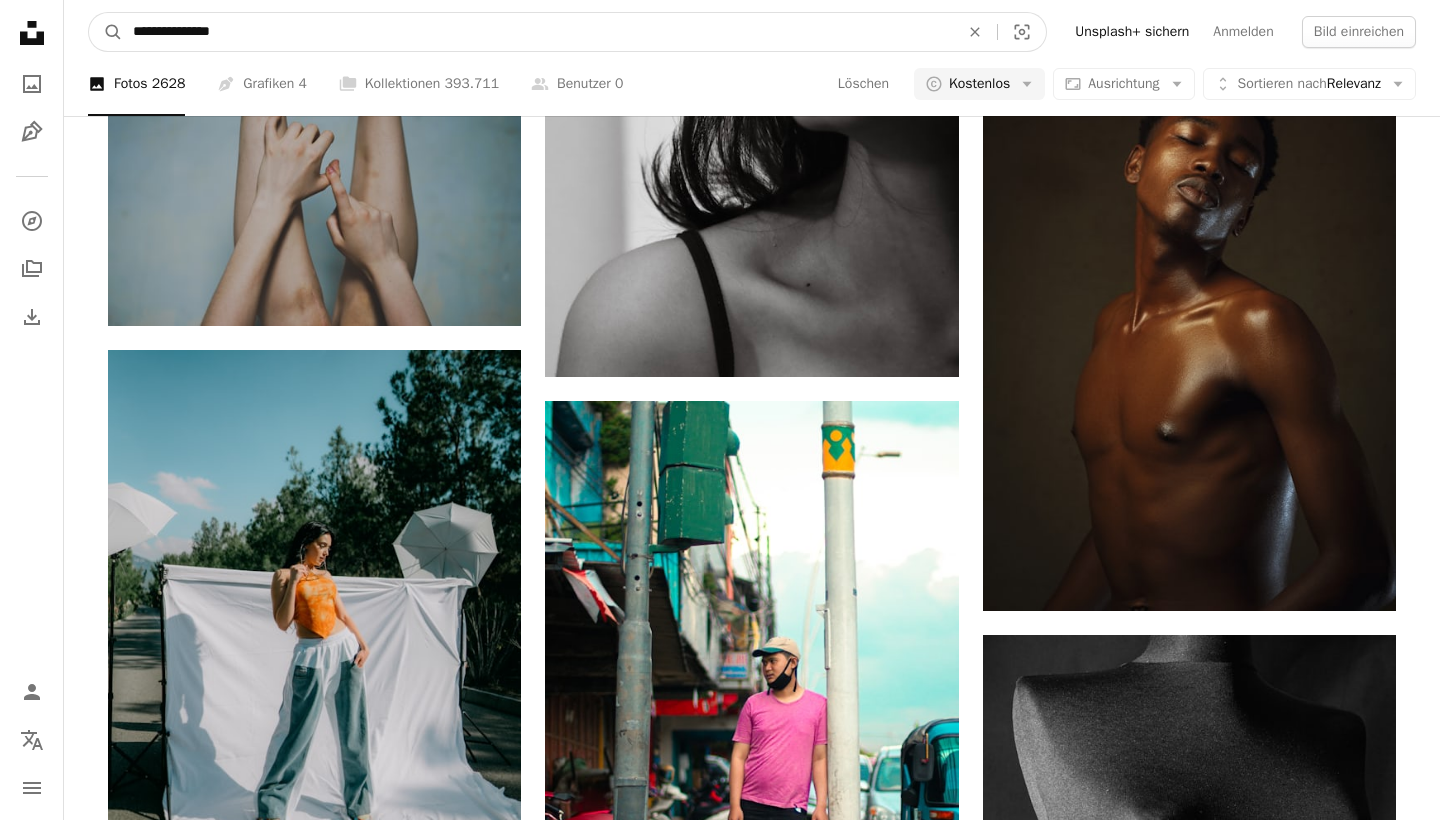 type on "**********" 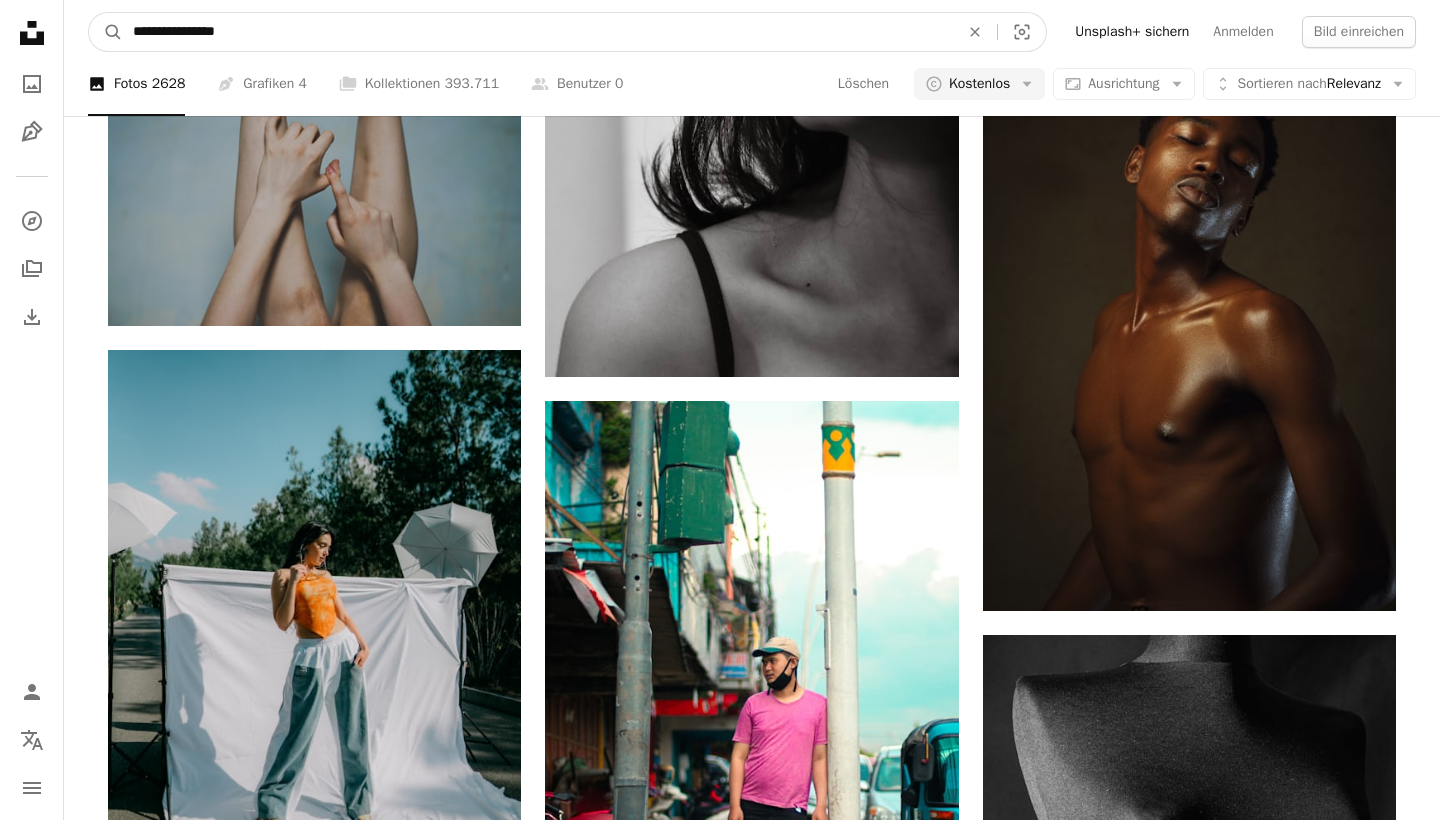 click on "A magnifying glass" at bounding box center (106, 32) 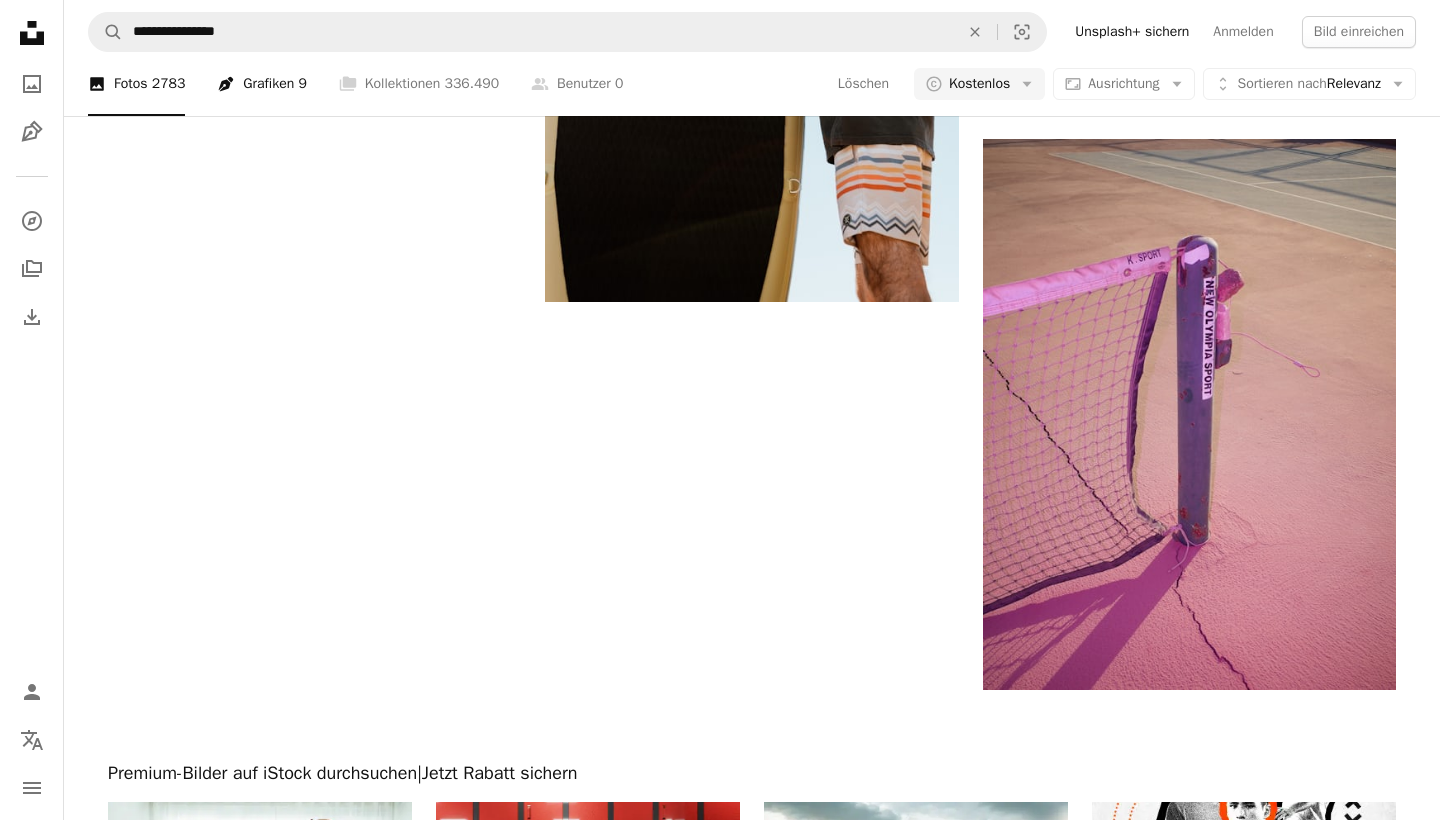 scroll, scrollTop: 3889, scrollLeft: 0, axis: vertical 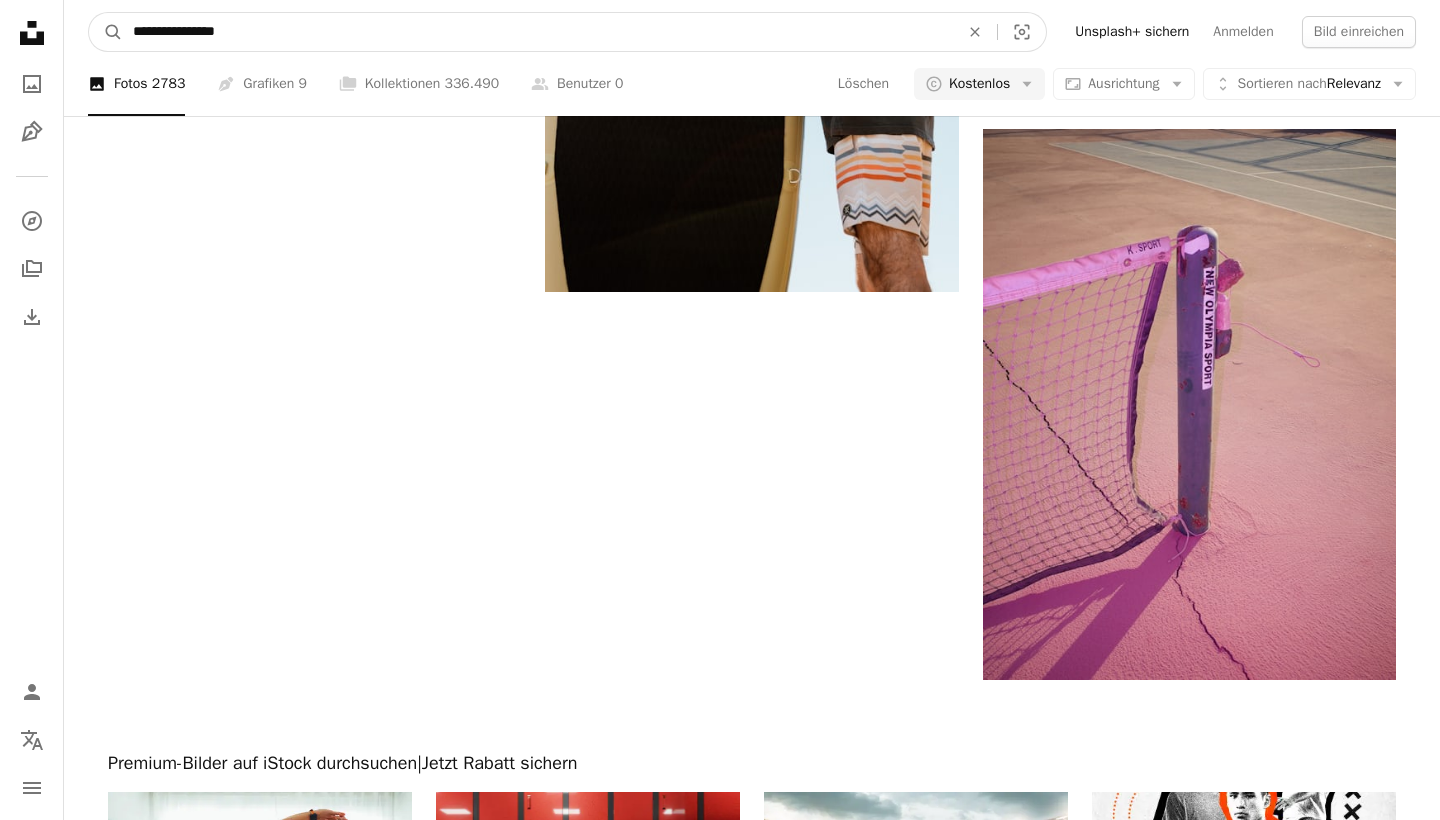 click on "**********" at bounding box center [538, 32] 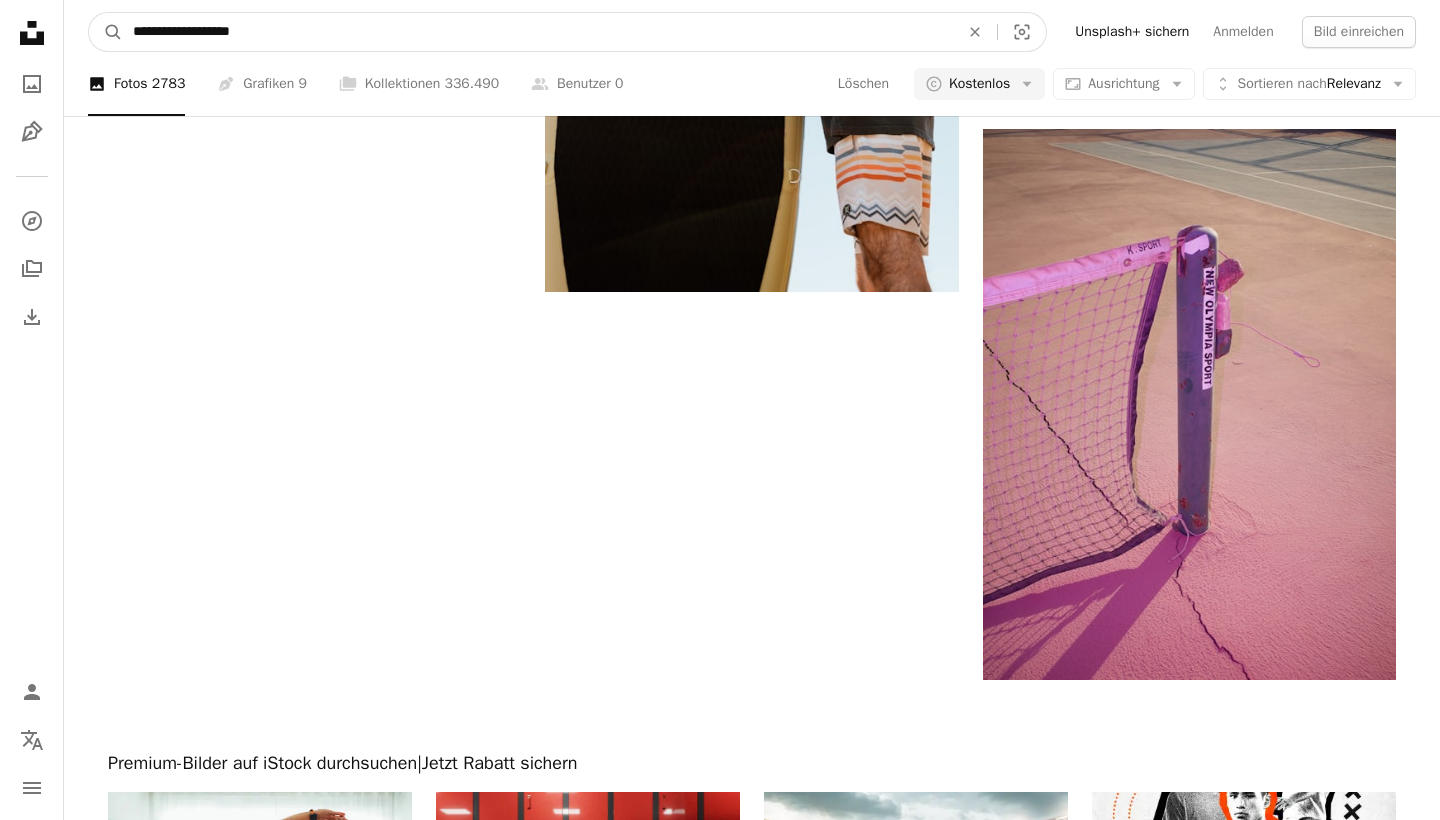 type on "**********" 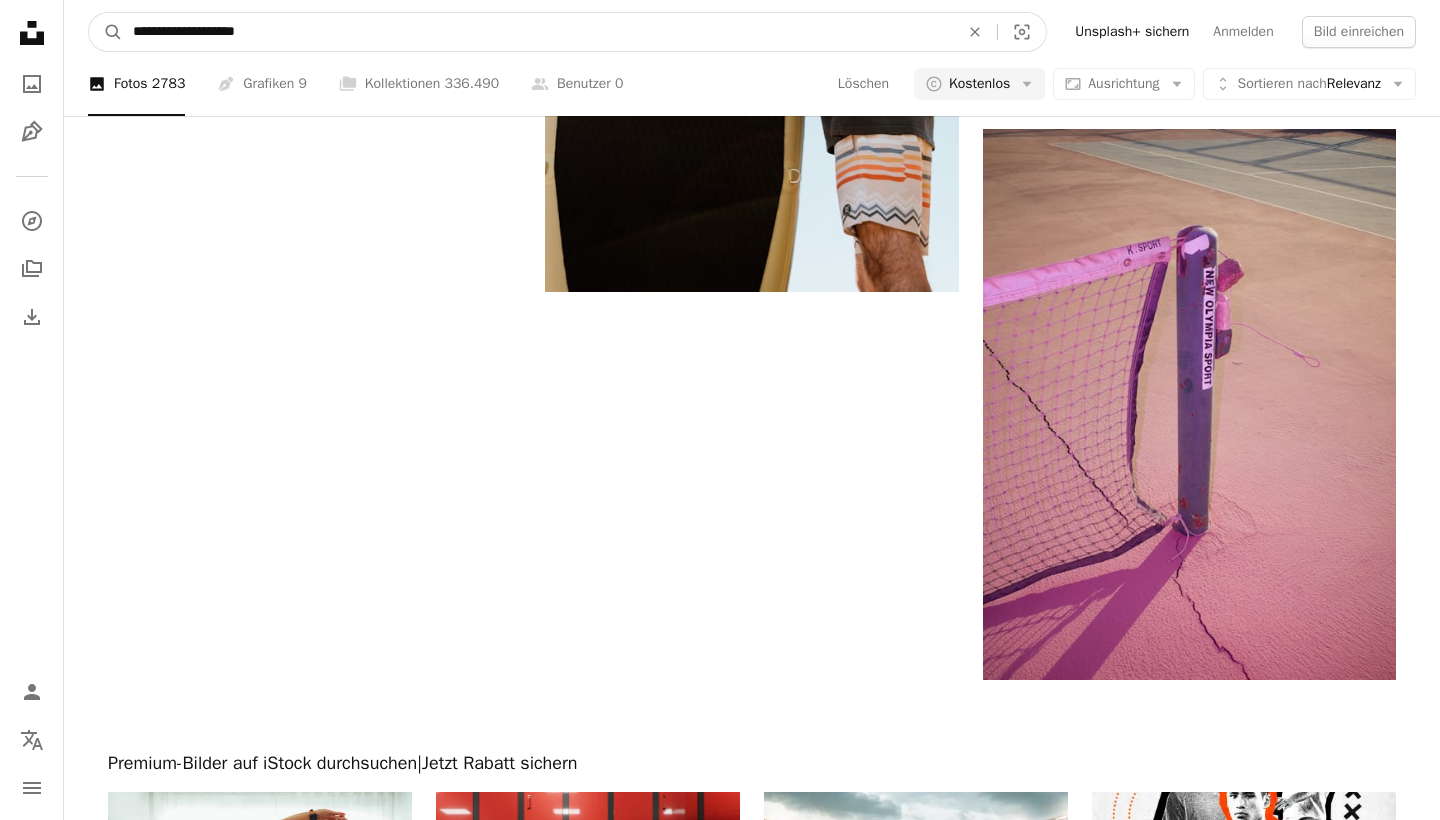 click on "A magnifying glass" at bounding box center [106, 32] 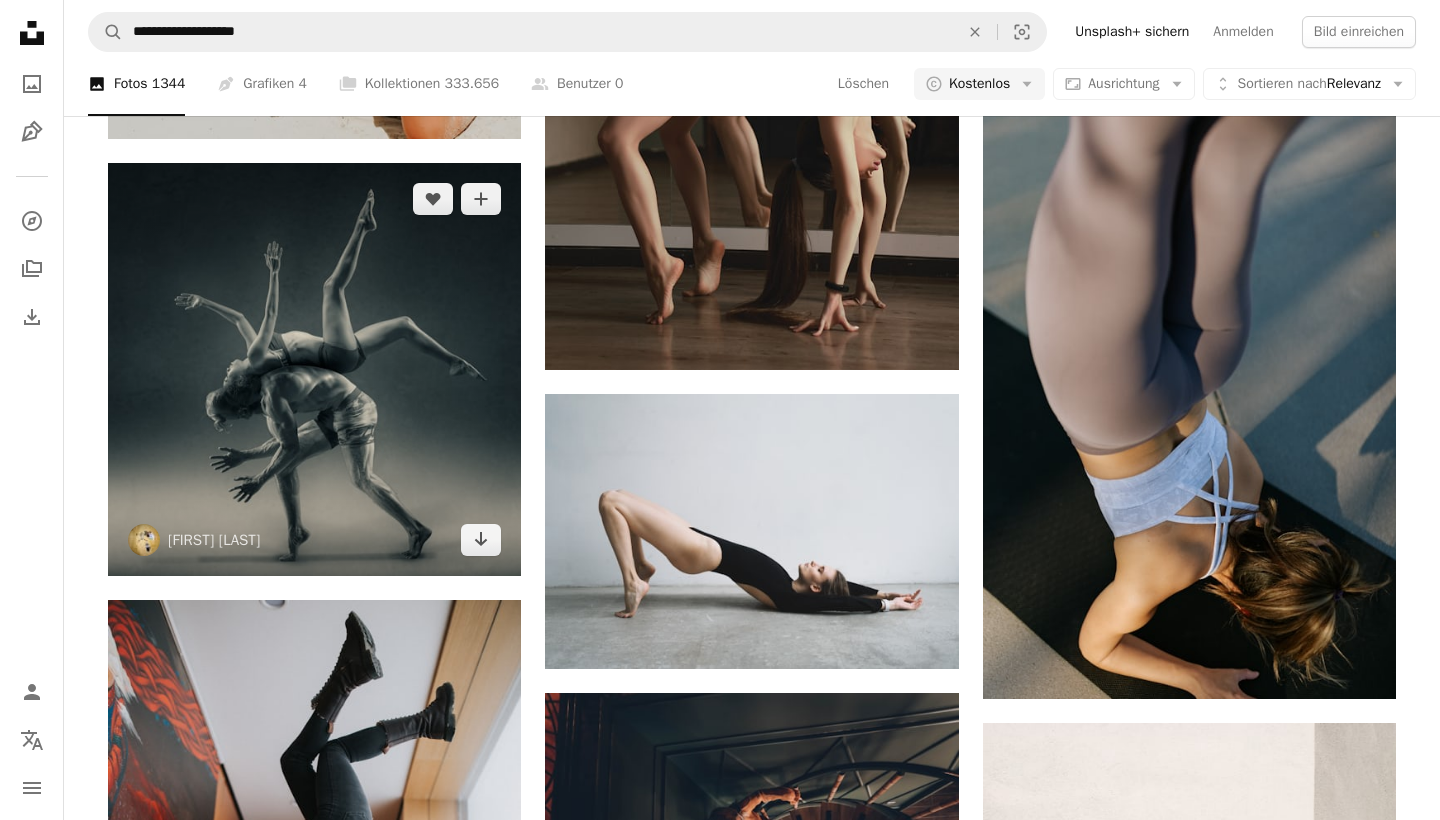 scroll, scrollTop: 784, scrollLeft: 0, axis: vertical 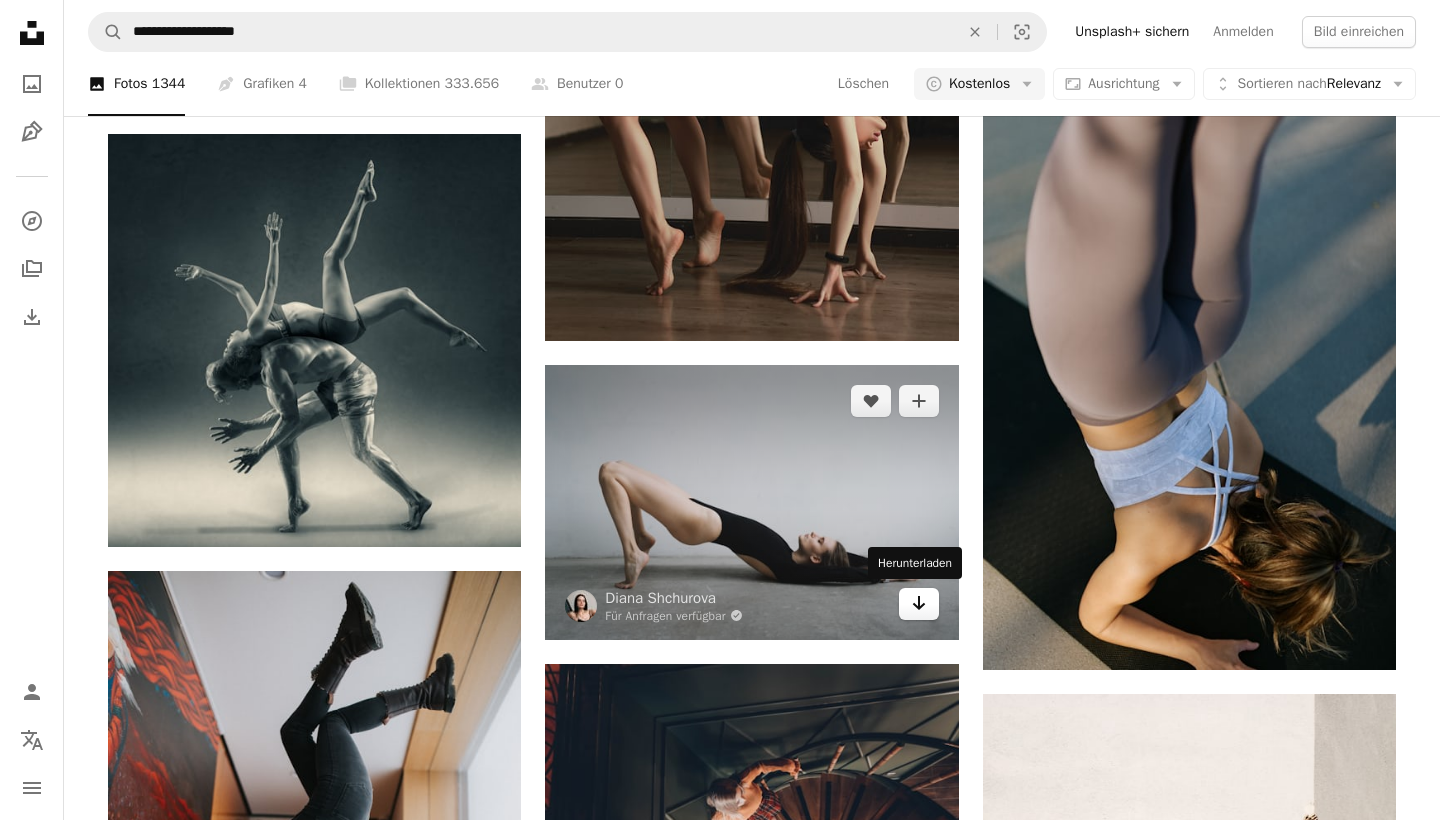 click 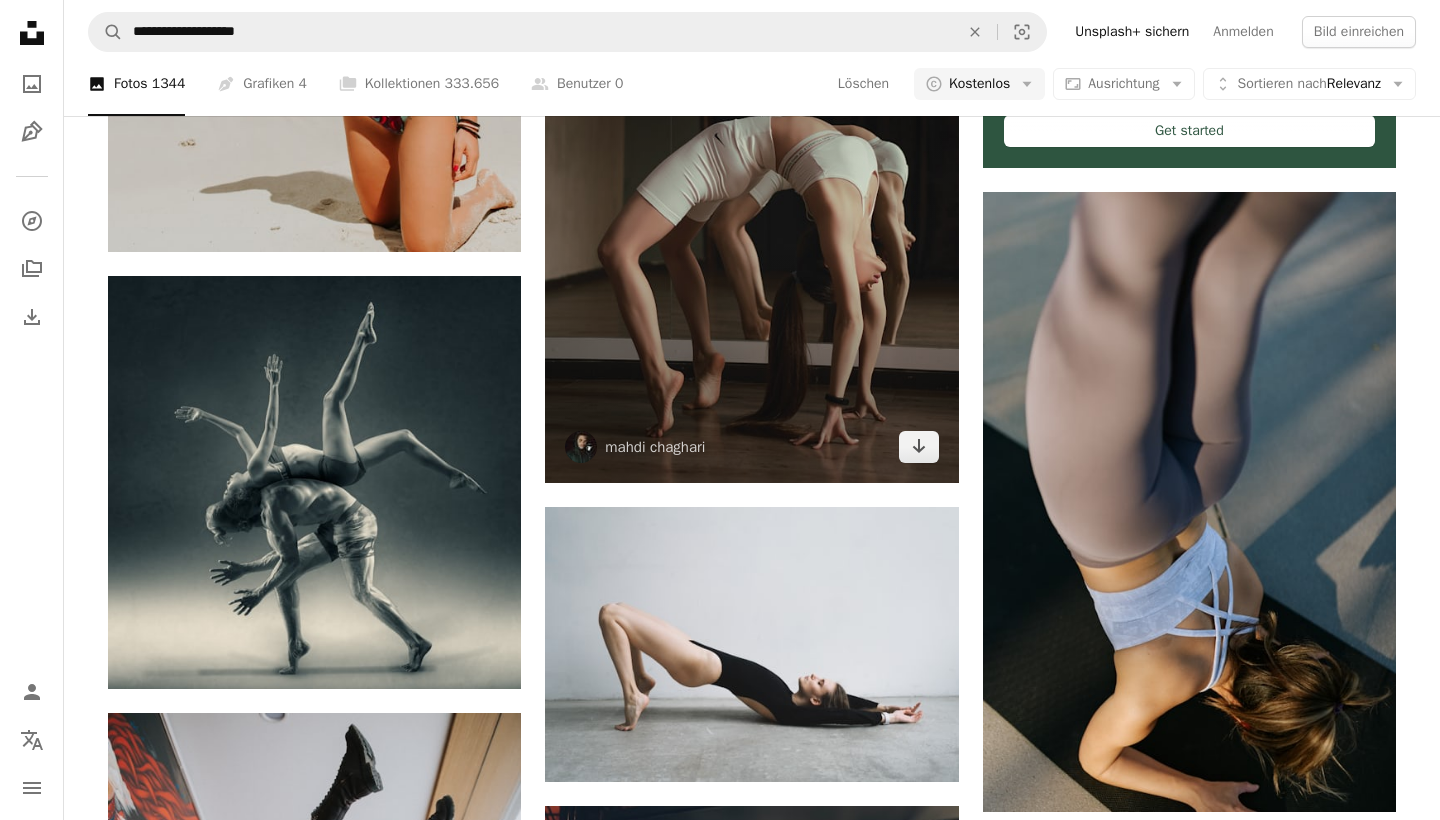 scroll, scrollTop: 572, scrollLeft: 0, axis: vertical 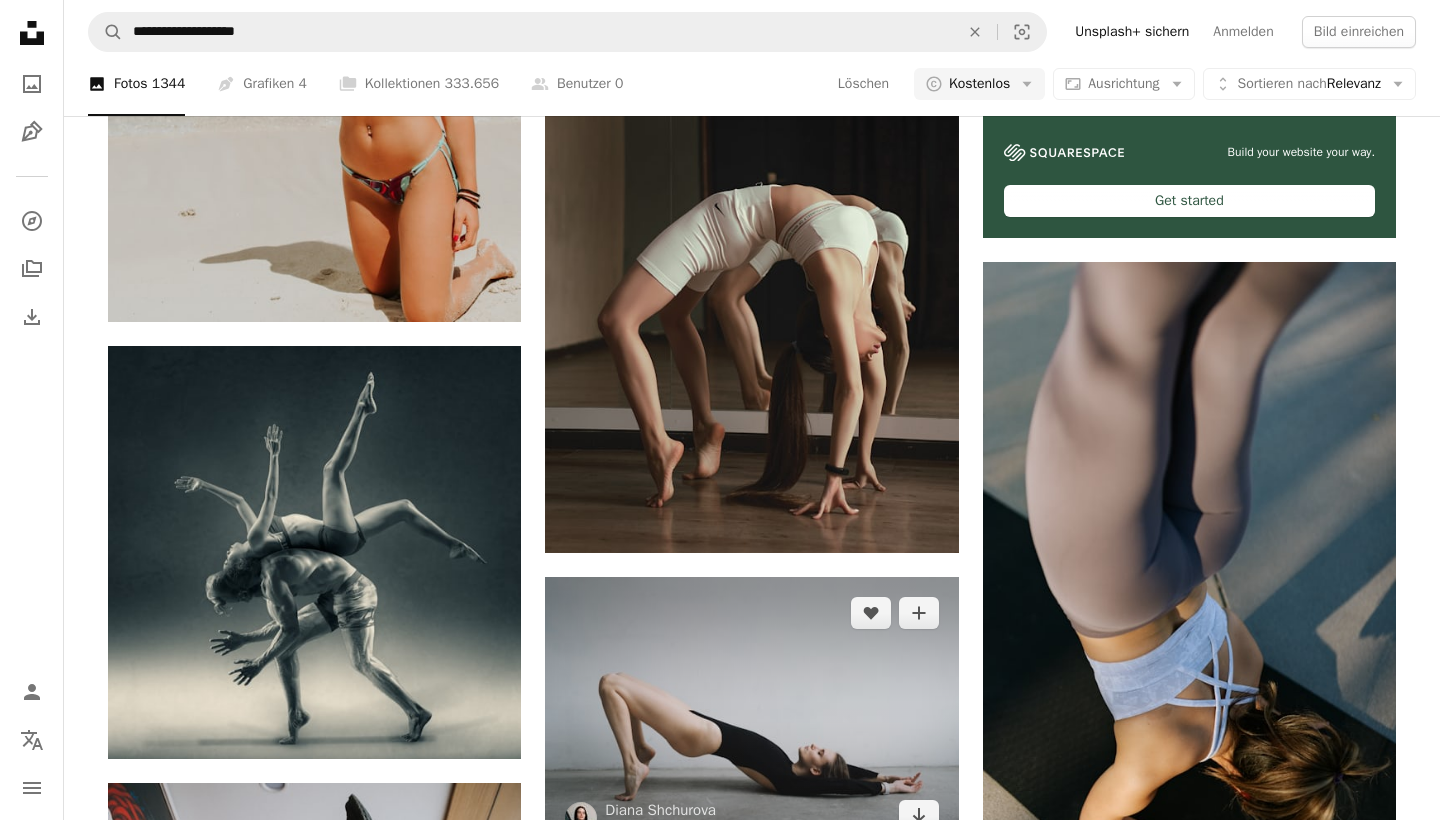 click at bounding box center (751, 714) 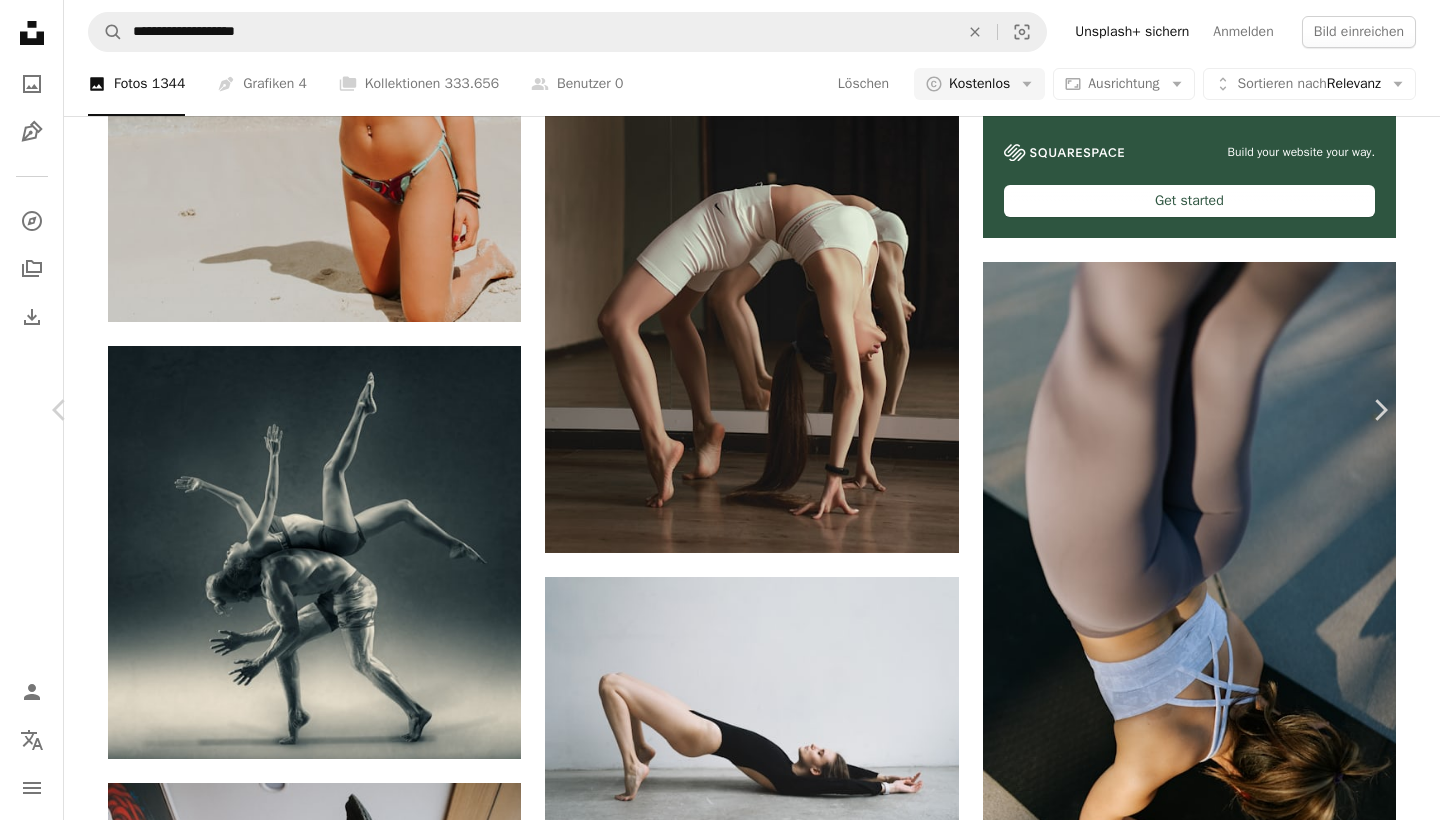 scroll, scrollTop: 8006, scrollLeft: 0, axis: vertical 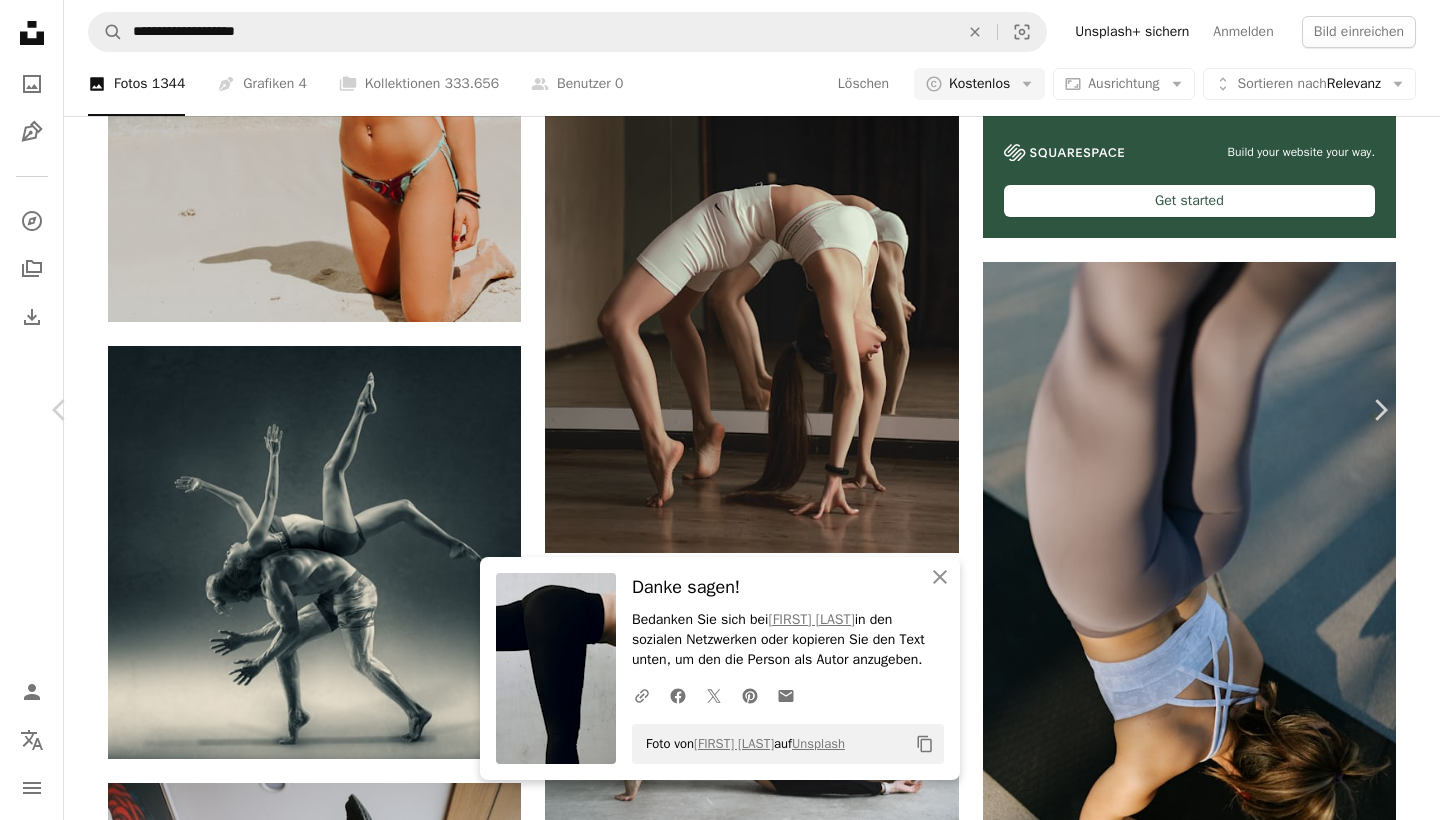 click at bounding box center [1099, 4545] 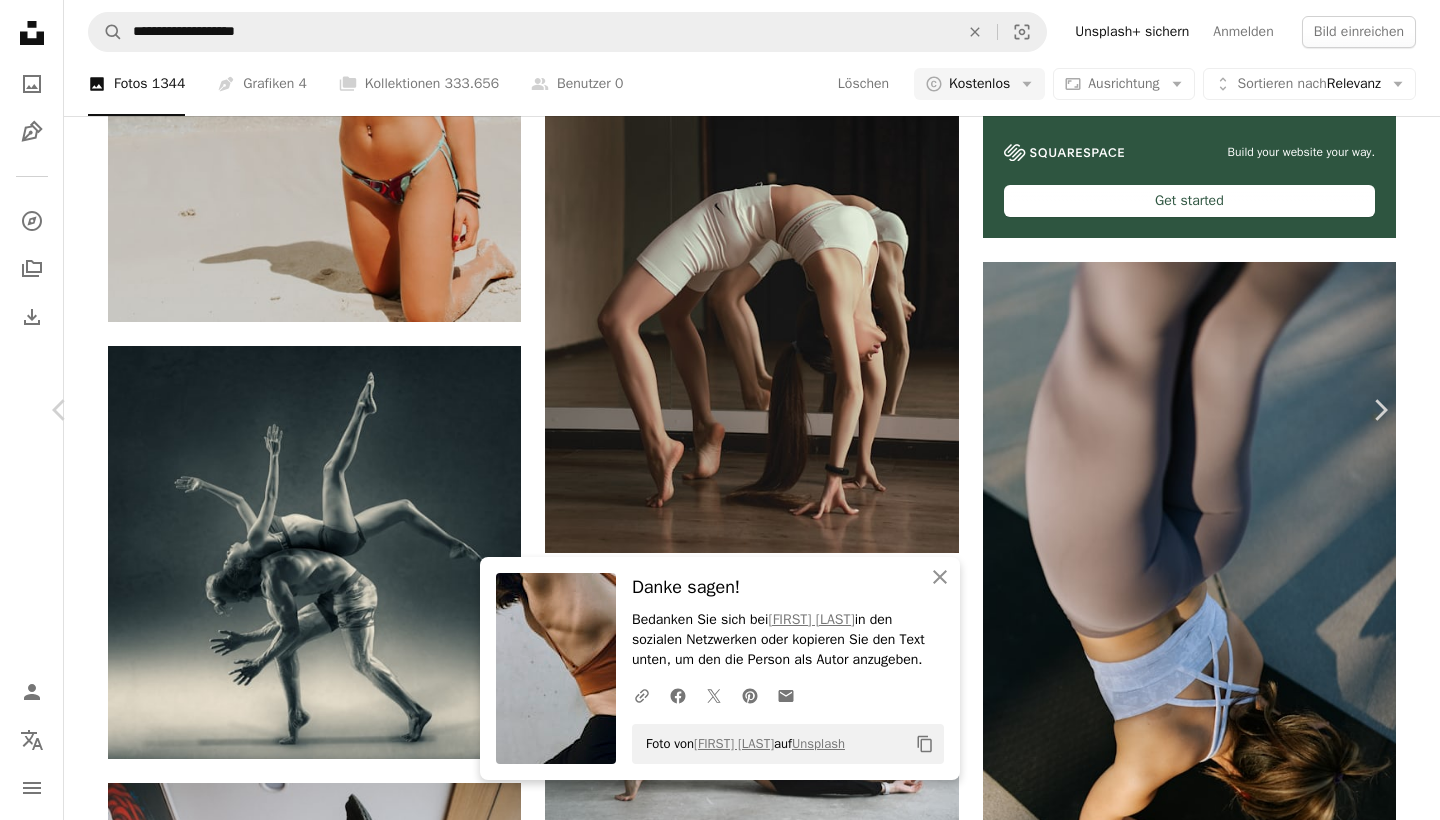 scroll, scrollTop: 4065, scrollLeft: 0, axis: vertical 